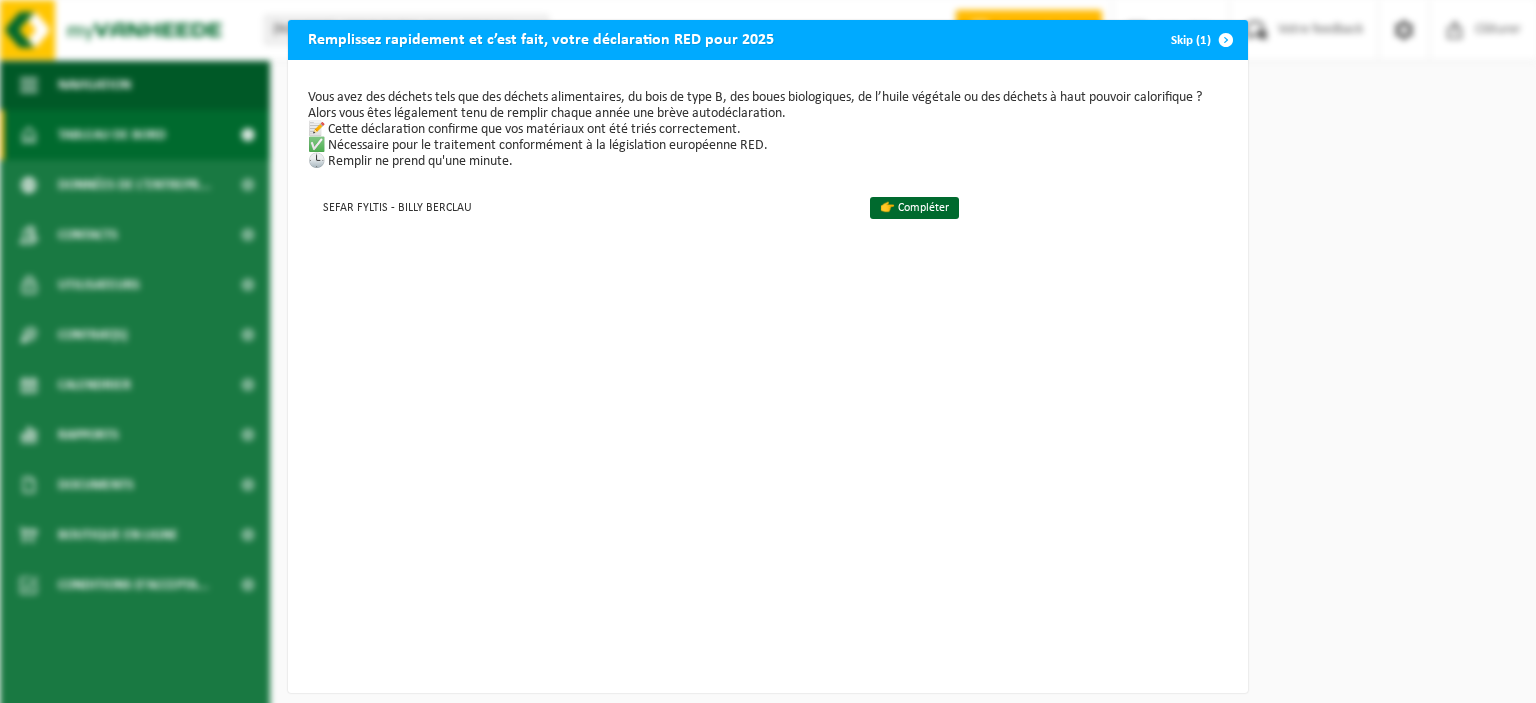 scroll, scrollTop: 0, scrollLeft: 0, axis: both 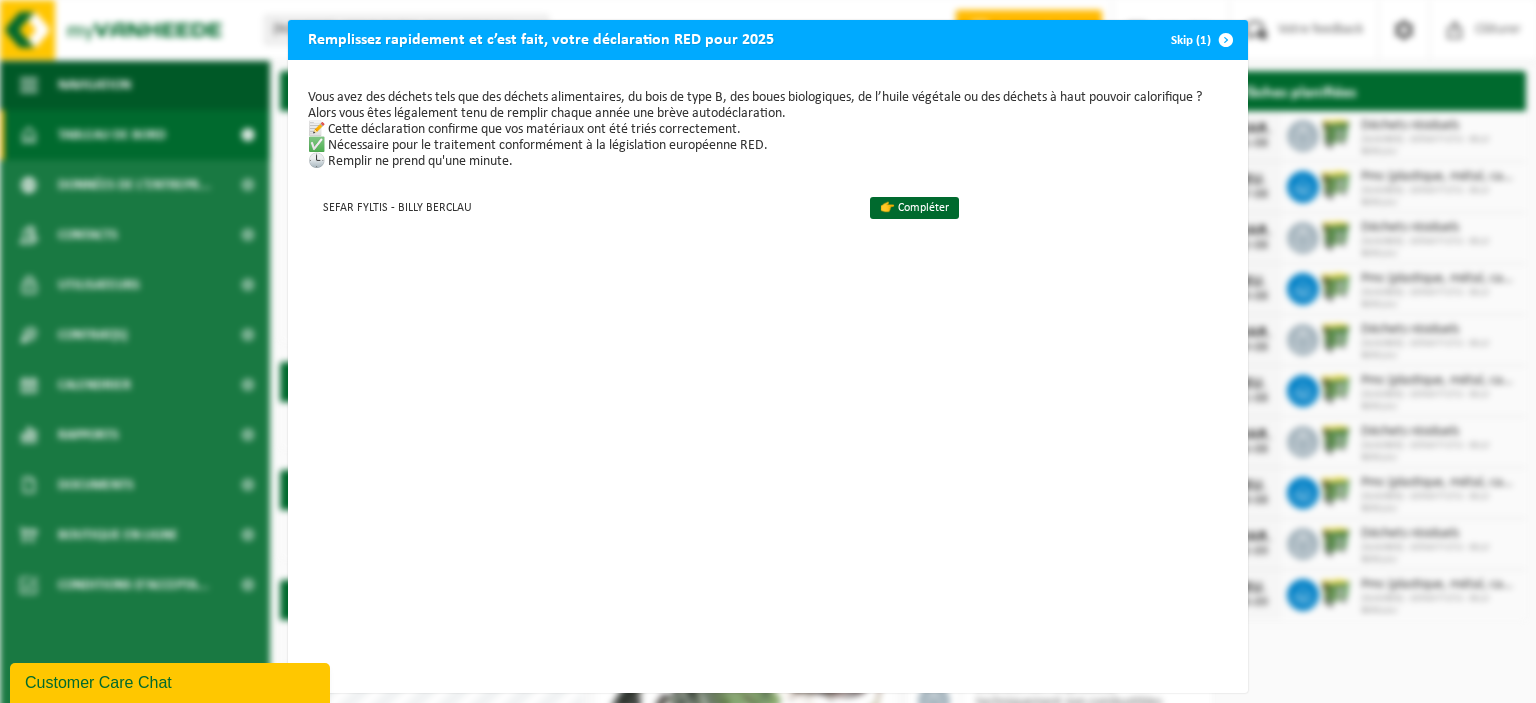 drag, startPoint x: 1217, startPoint y: 40, endPoint x: 991, endPoint y: 158, distance: 254.95097 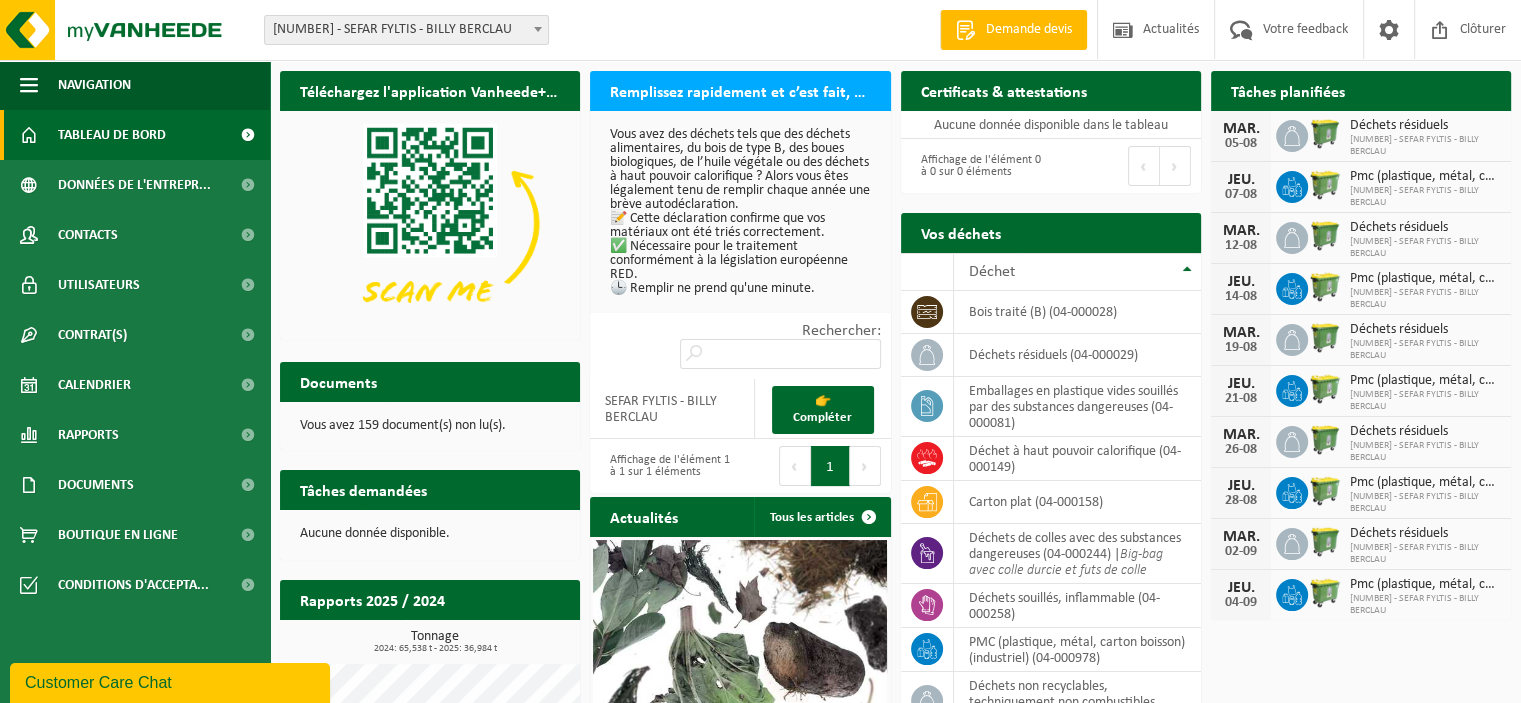 click on "Vos déchets" at bounding box center (961, 232) 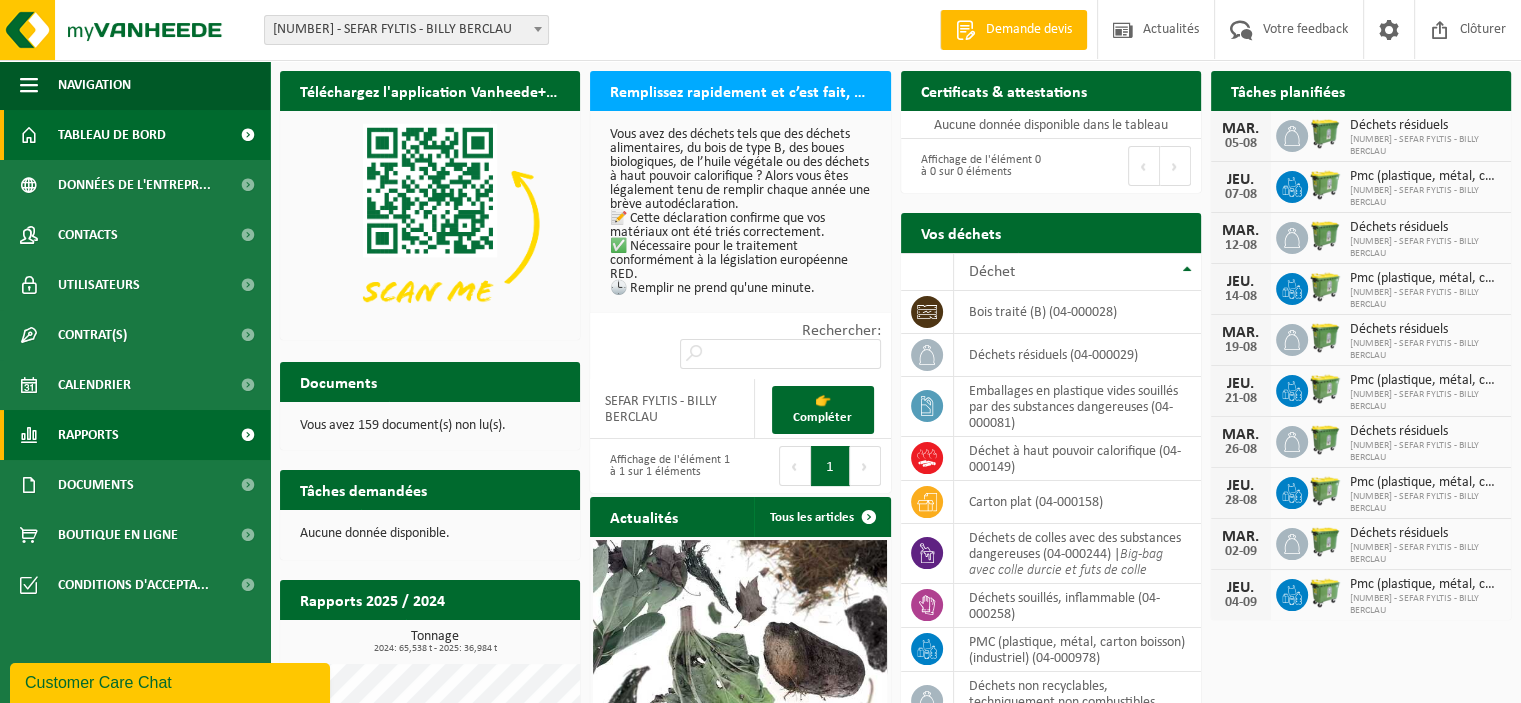 click on "Rapports" at bounding box center [88, 435] 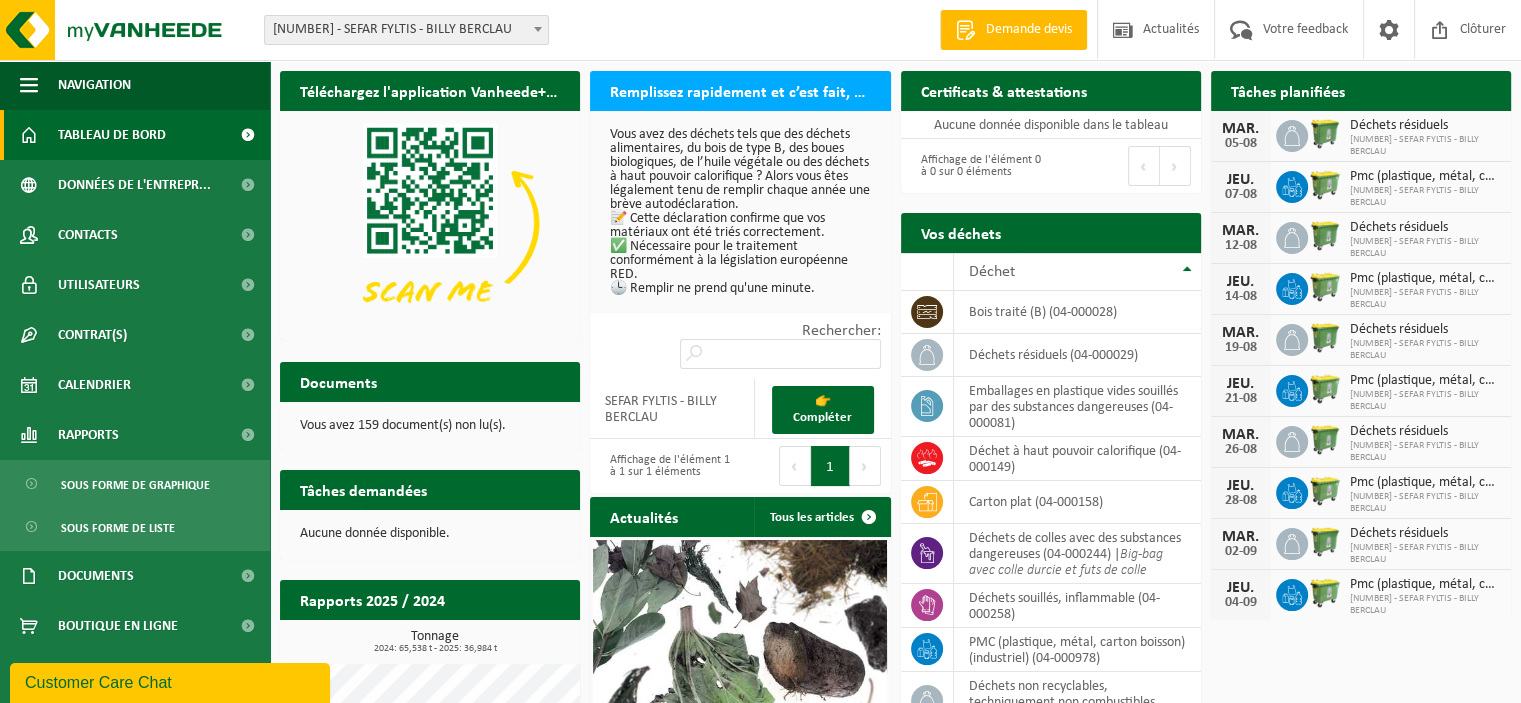 click on "Tableau de bord" at bounding box center (135, 135) 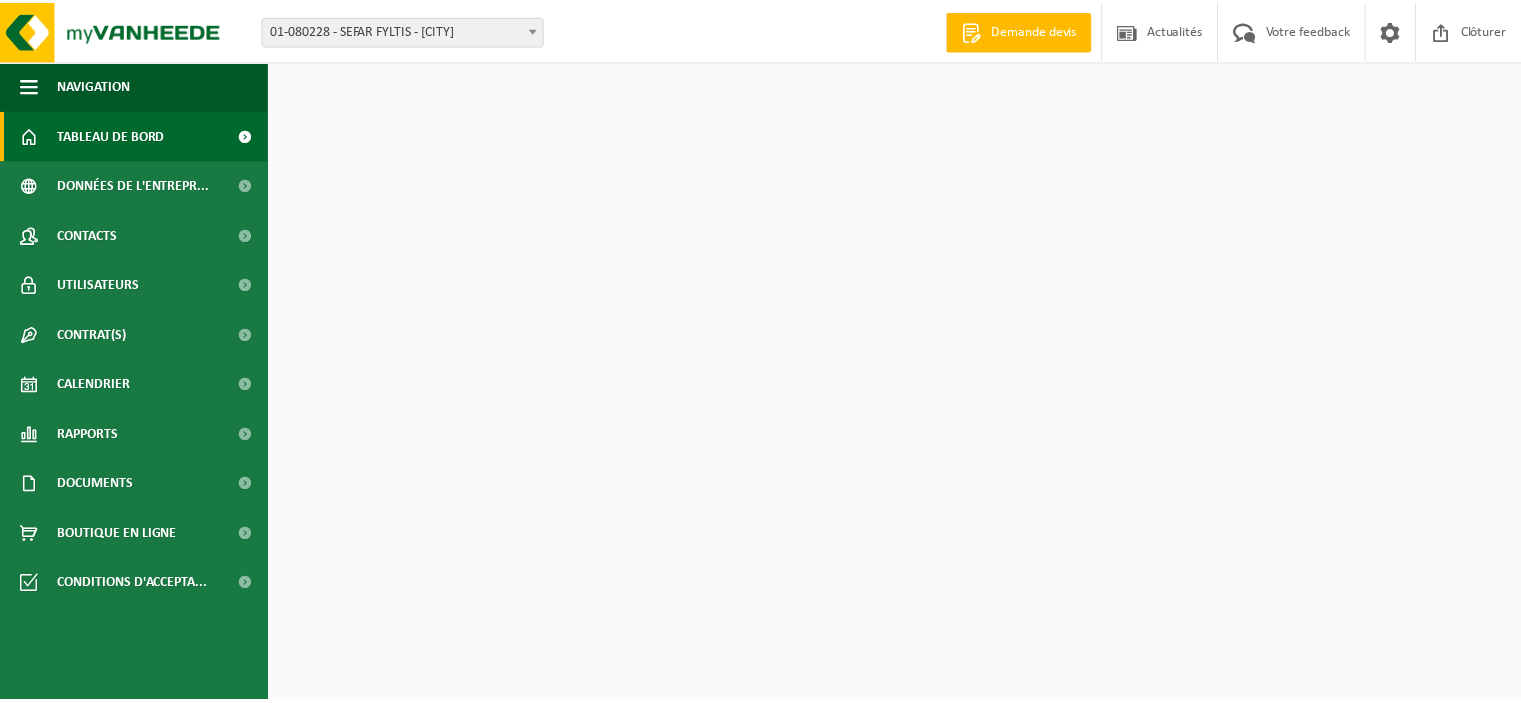 scroll, scrollTop: 0, scrollLeft: 0, axis: both 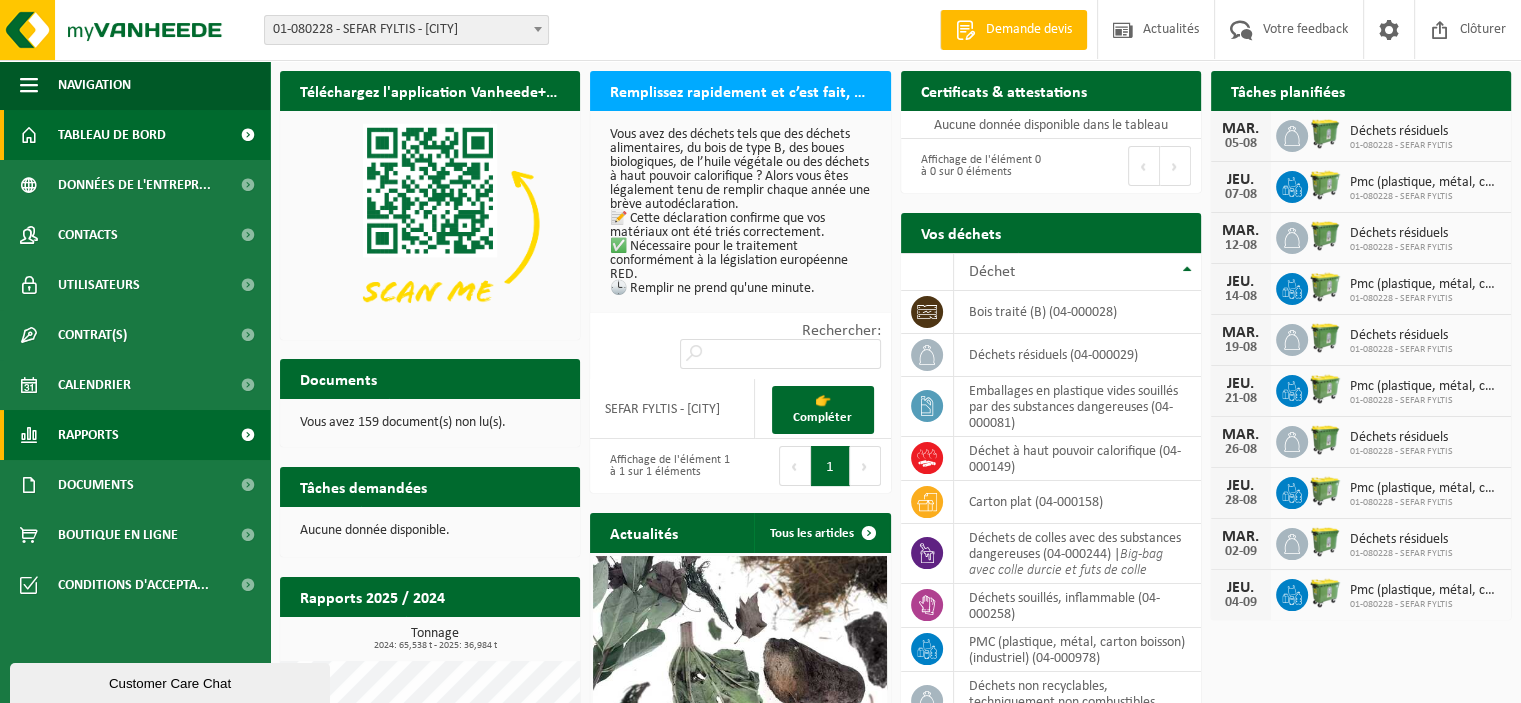 click on "Rapports" at bounding box center [88, 435] 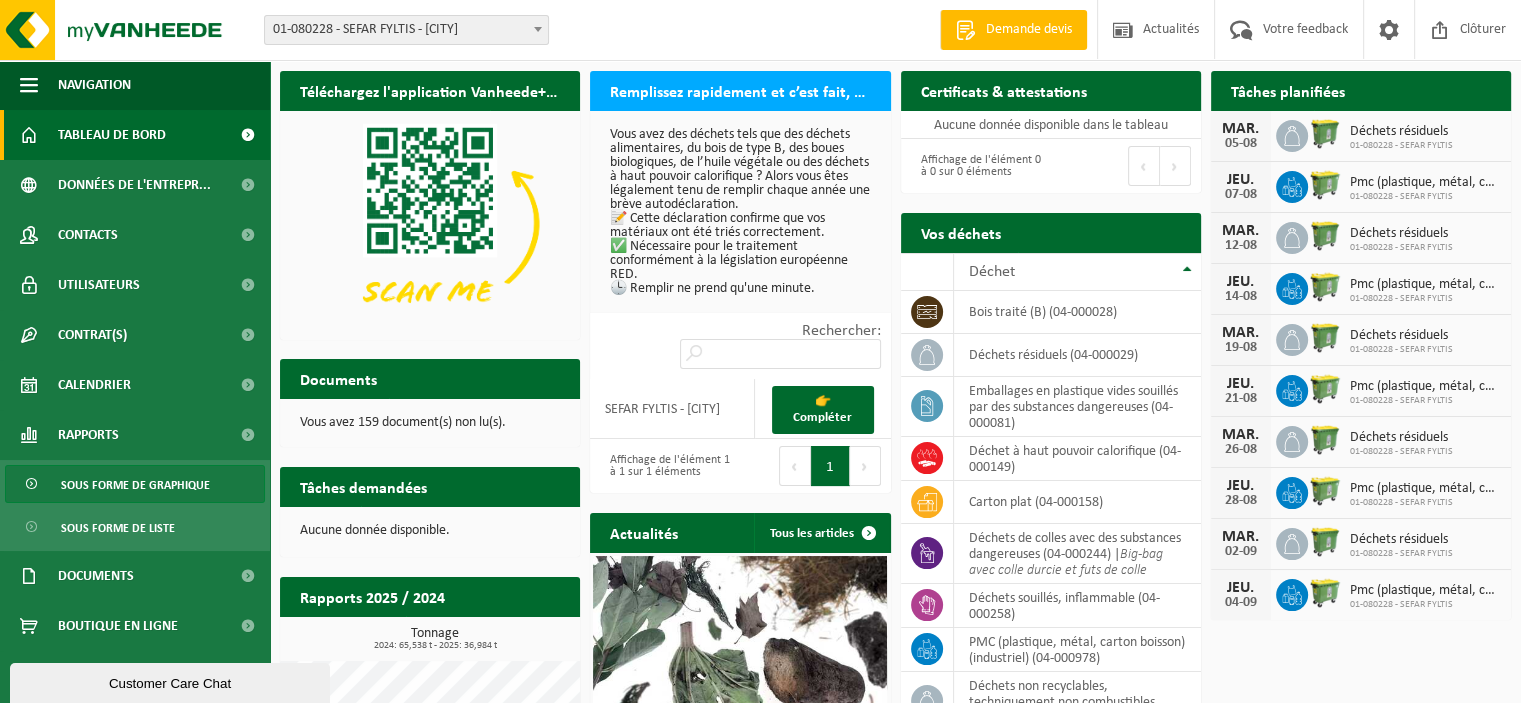 click on "Sous forme de graphique" at bounding box center (135, 485) 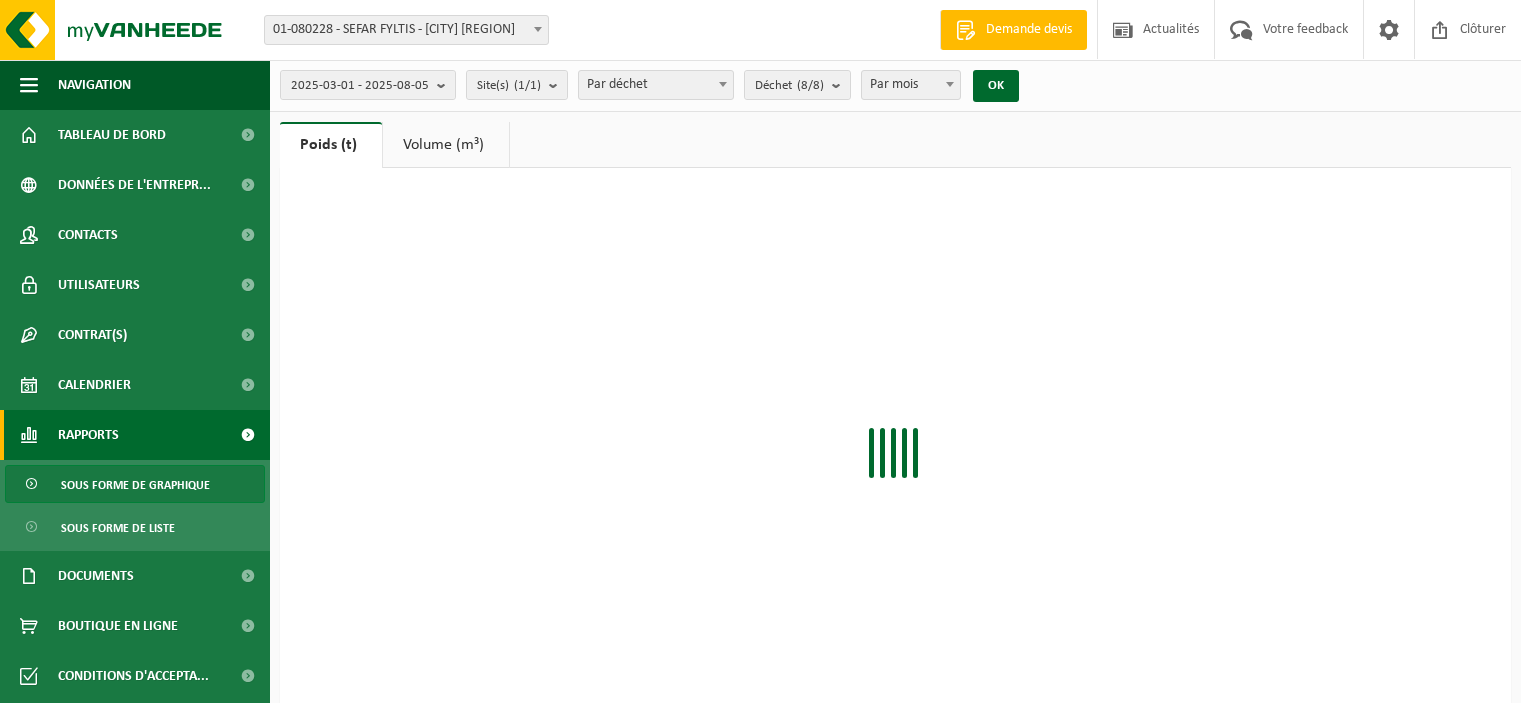 scroll, scrollTop: 0, scrollLeft: 0, axis: both 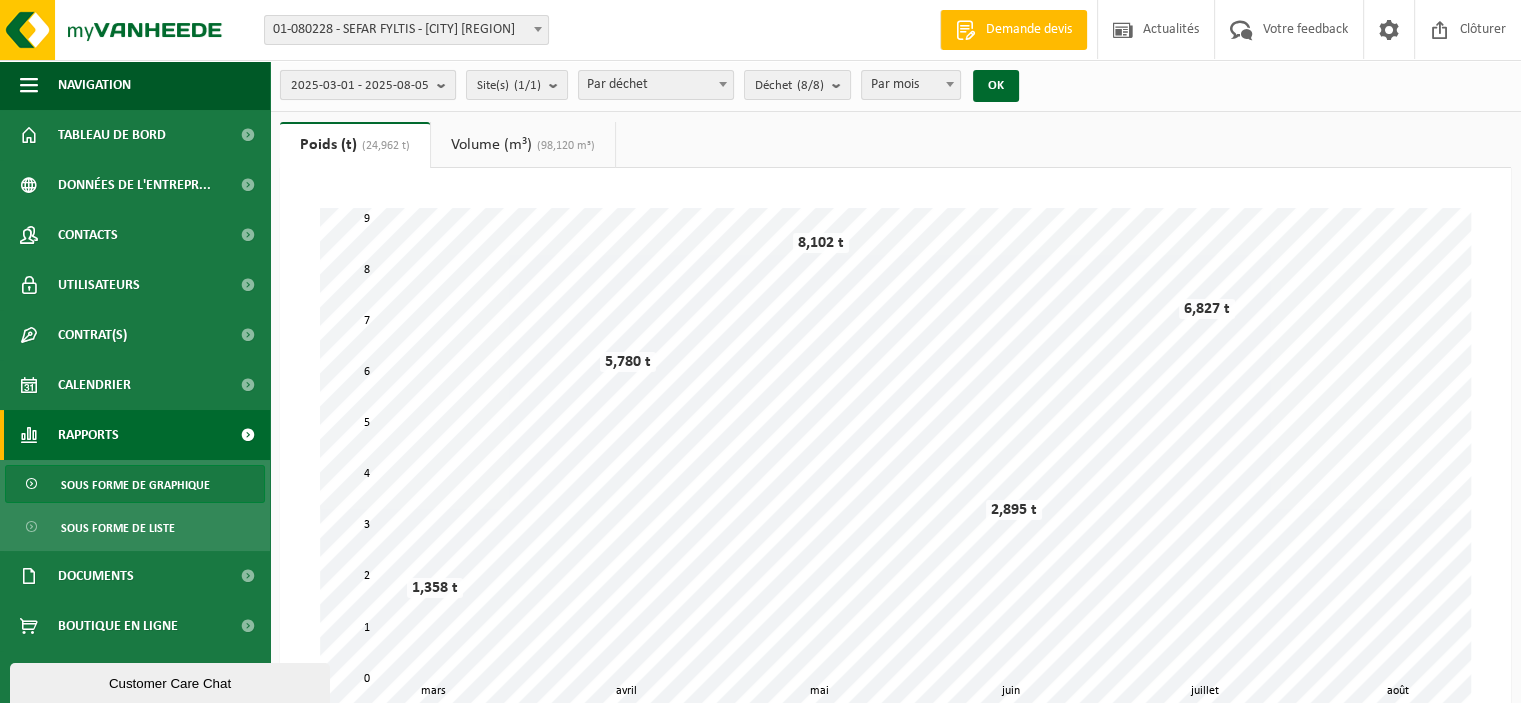 click on "2025-03-01 - 2025-08-05" at bounding box center (360, 86) 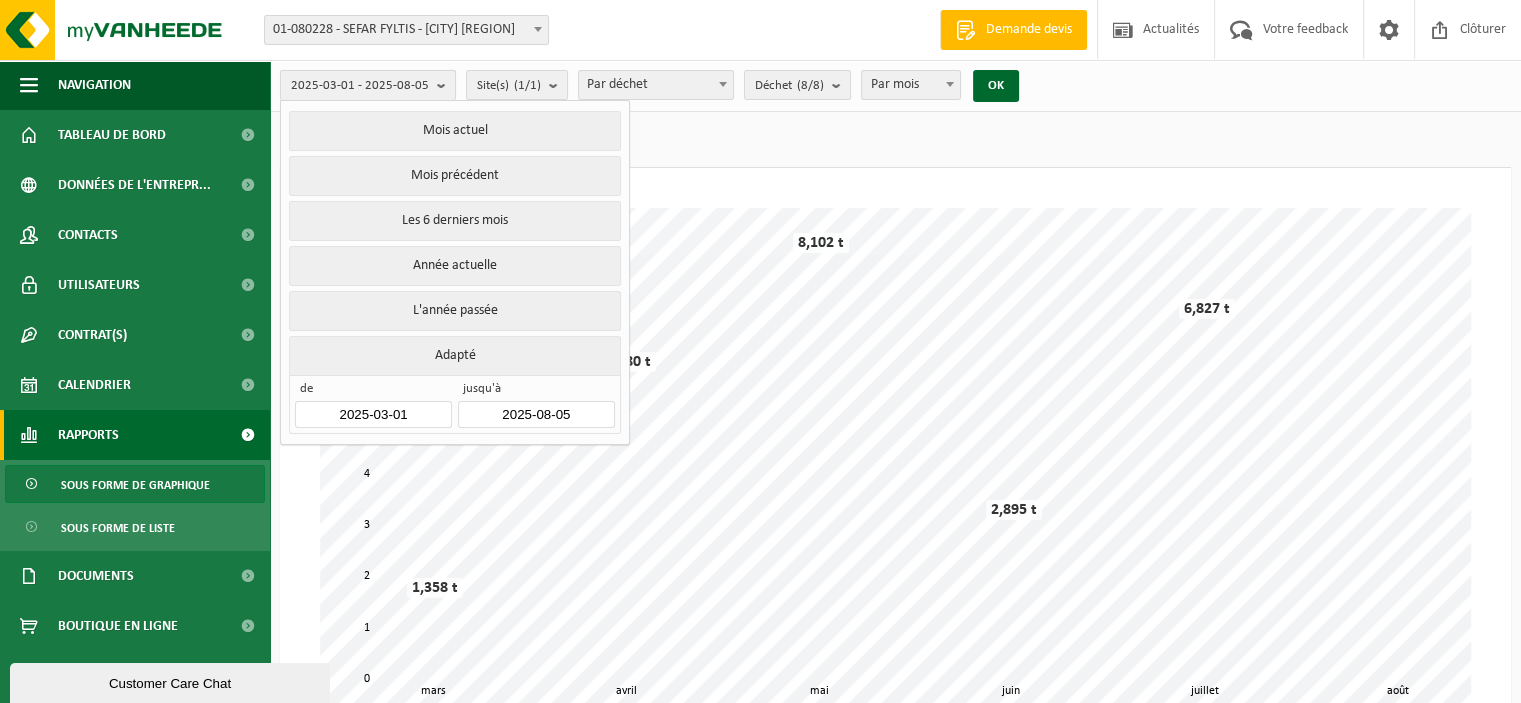 click on "2025-03-01 - 2025-08-05" at bounding box center (360, 86) 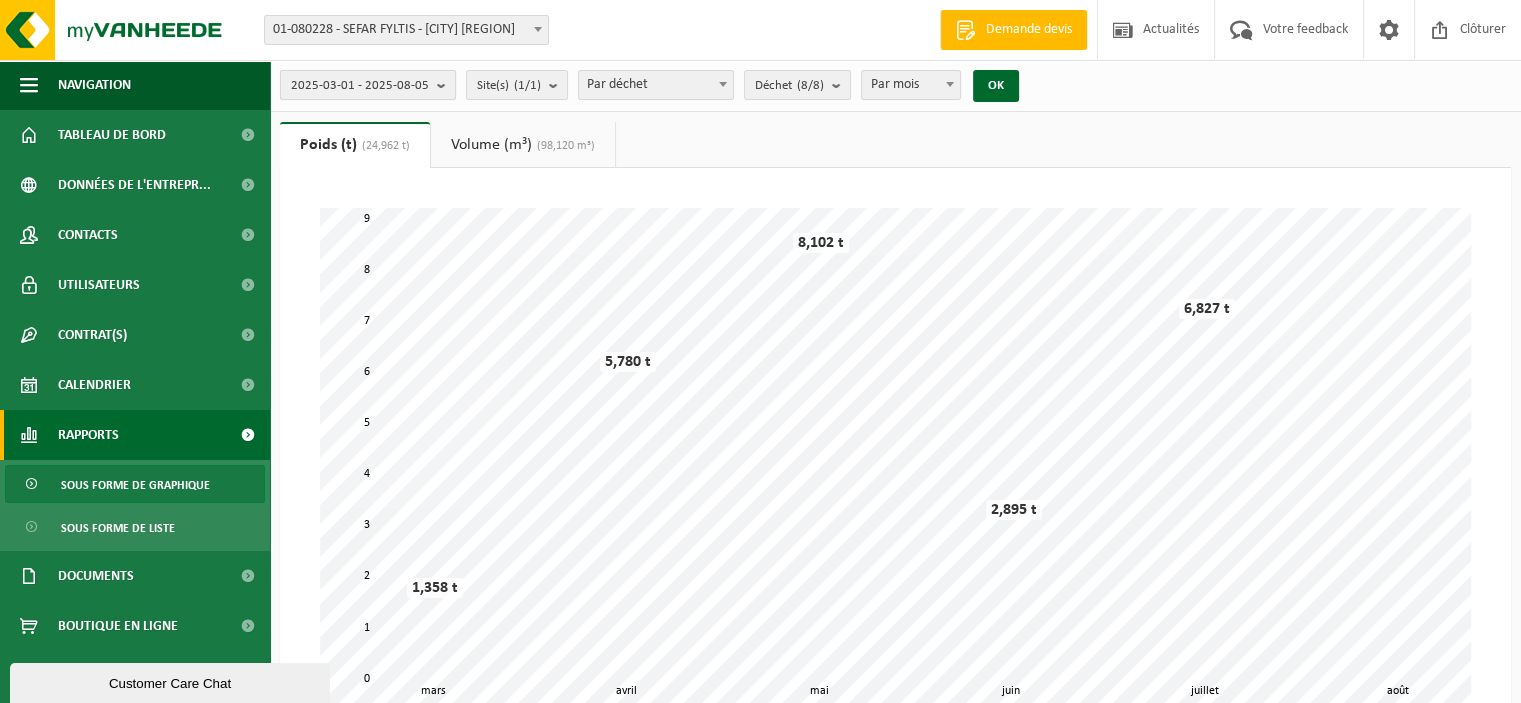 click on "2025-03-01 - 2025-08-05" at bounding box center [360, 86] 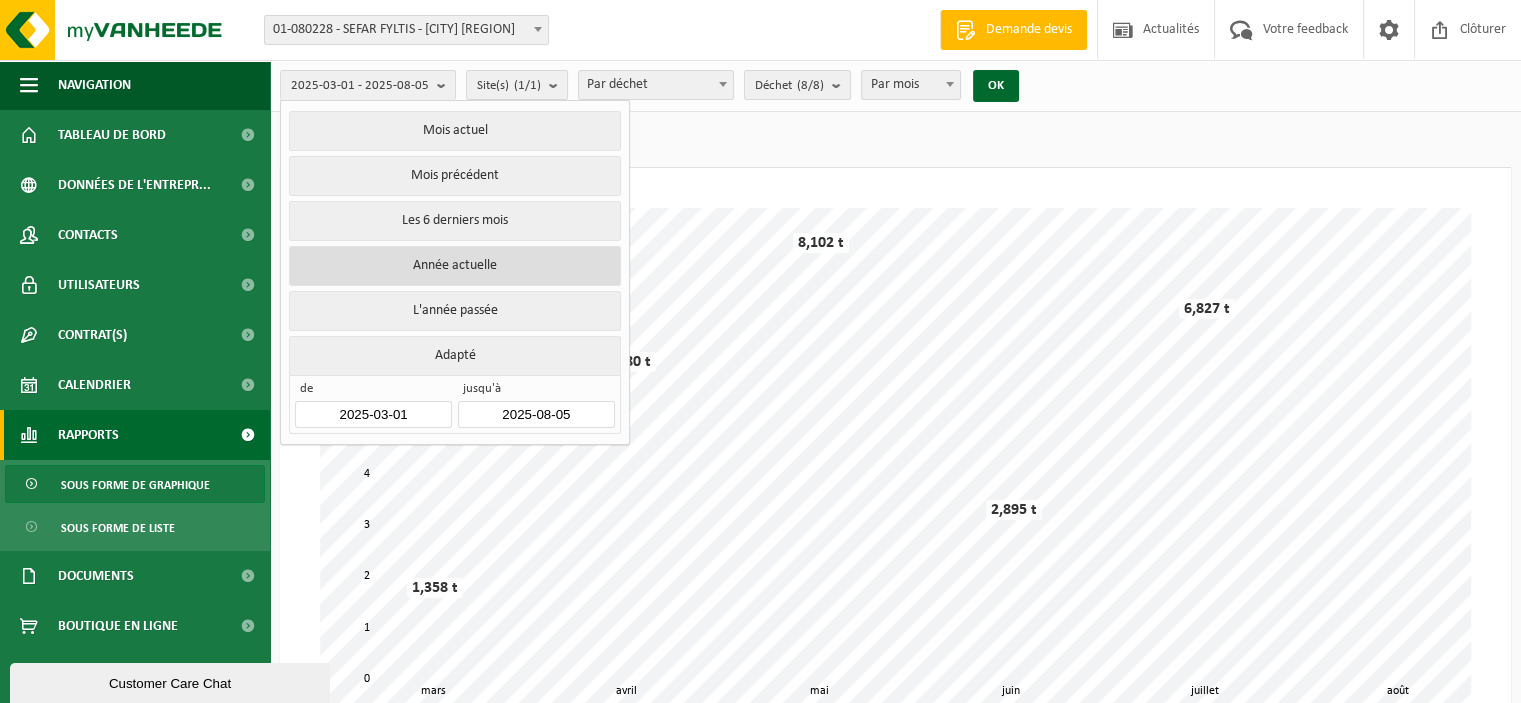 click on "Année actuelle" at bounding box center (454, 266) 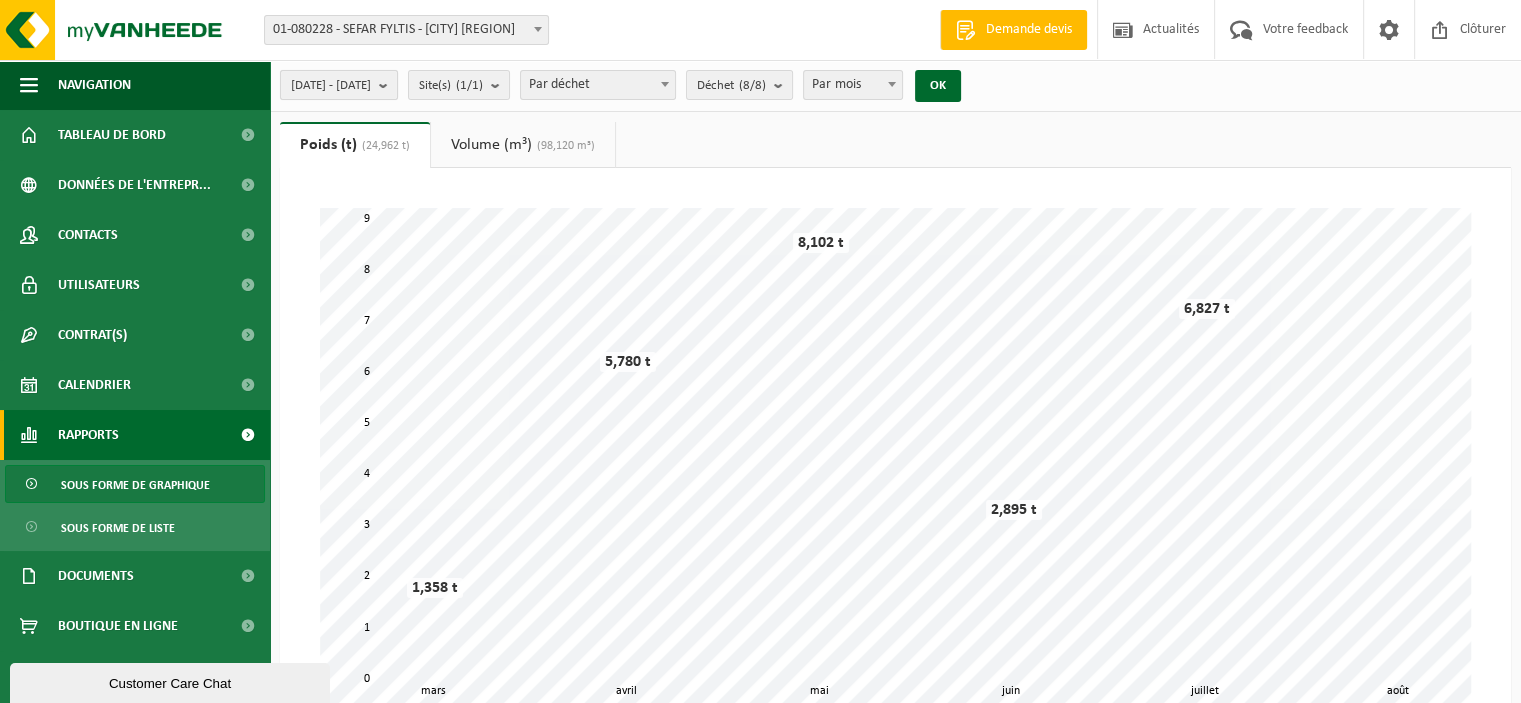 click on "[DATE] - [DATE]" at bounding box center [331, 86] 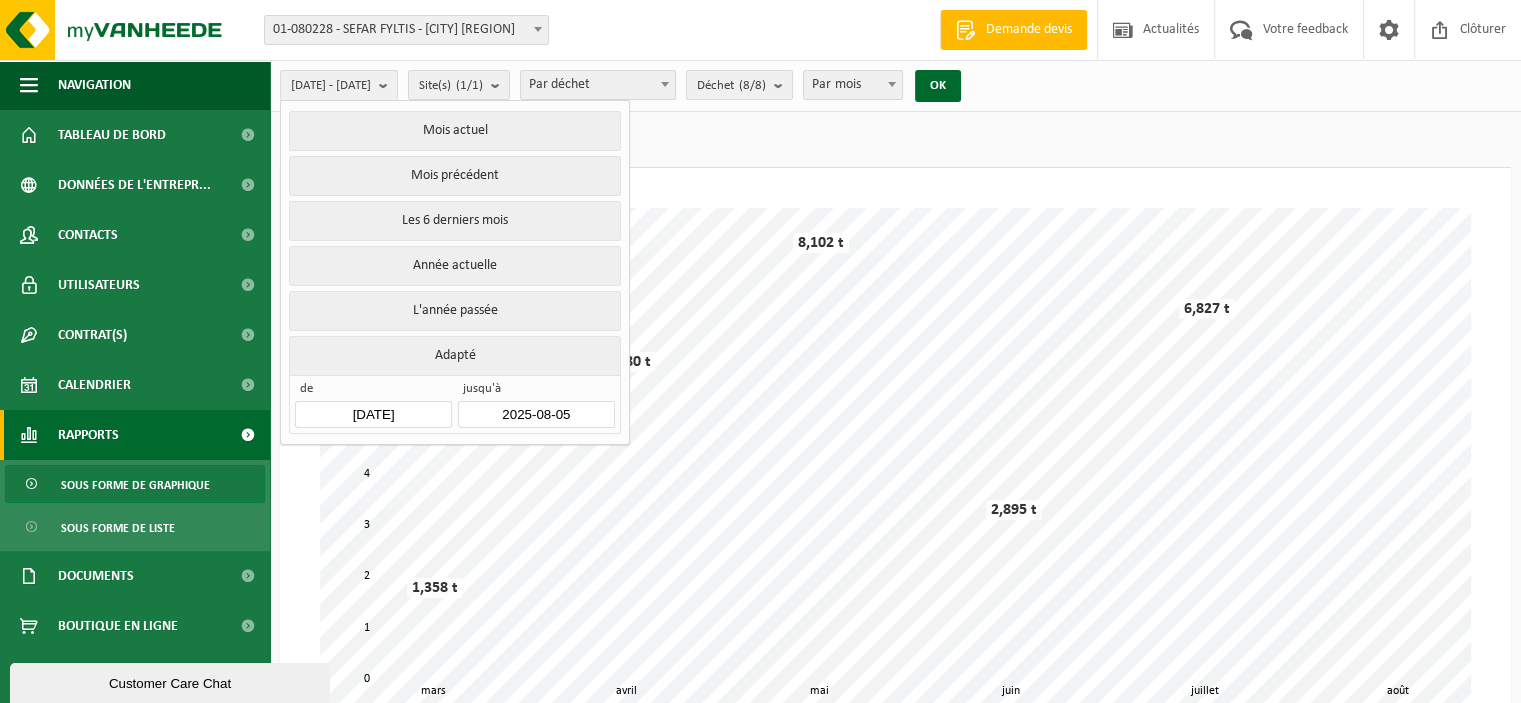 click on "2025-08-05" at bounding box center (536, 414) 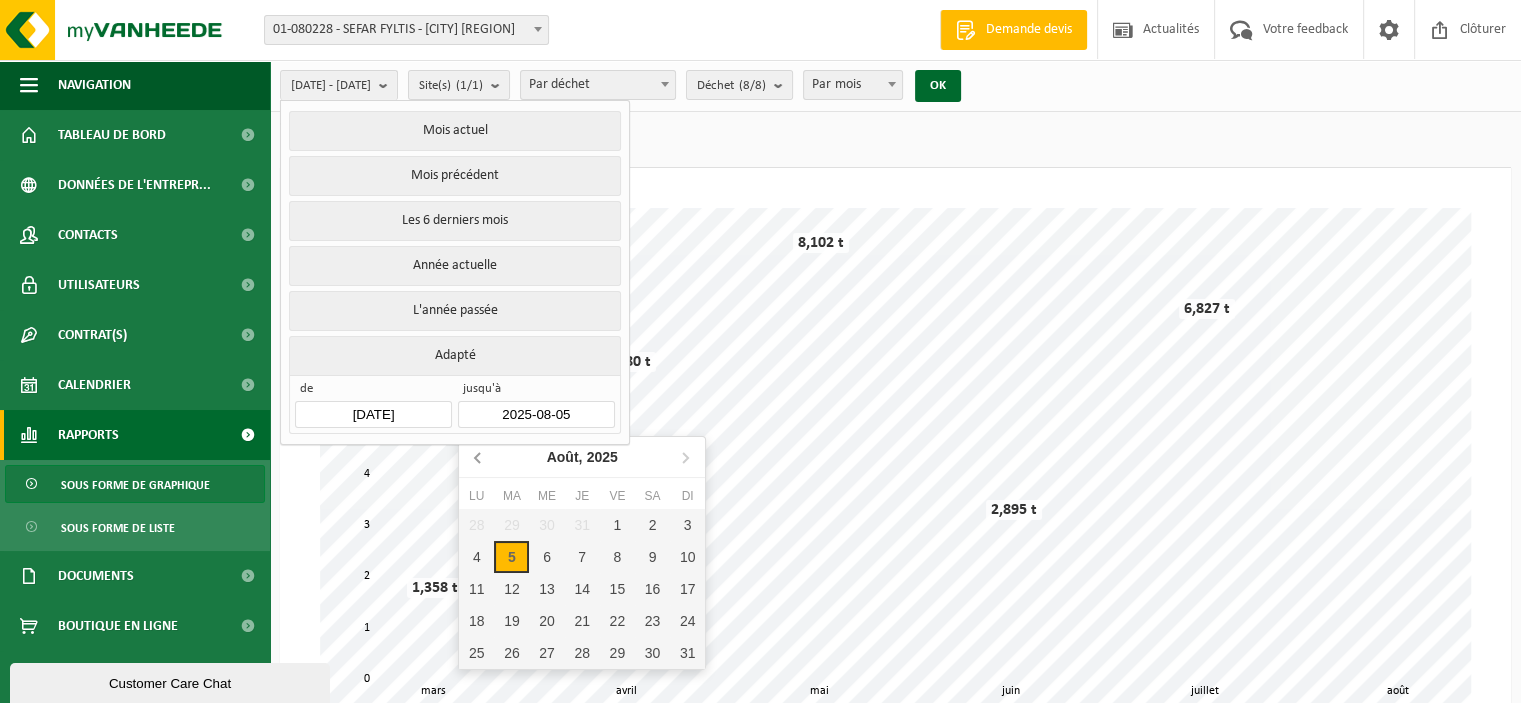 click 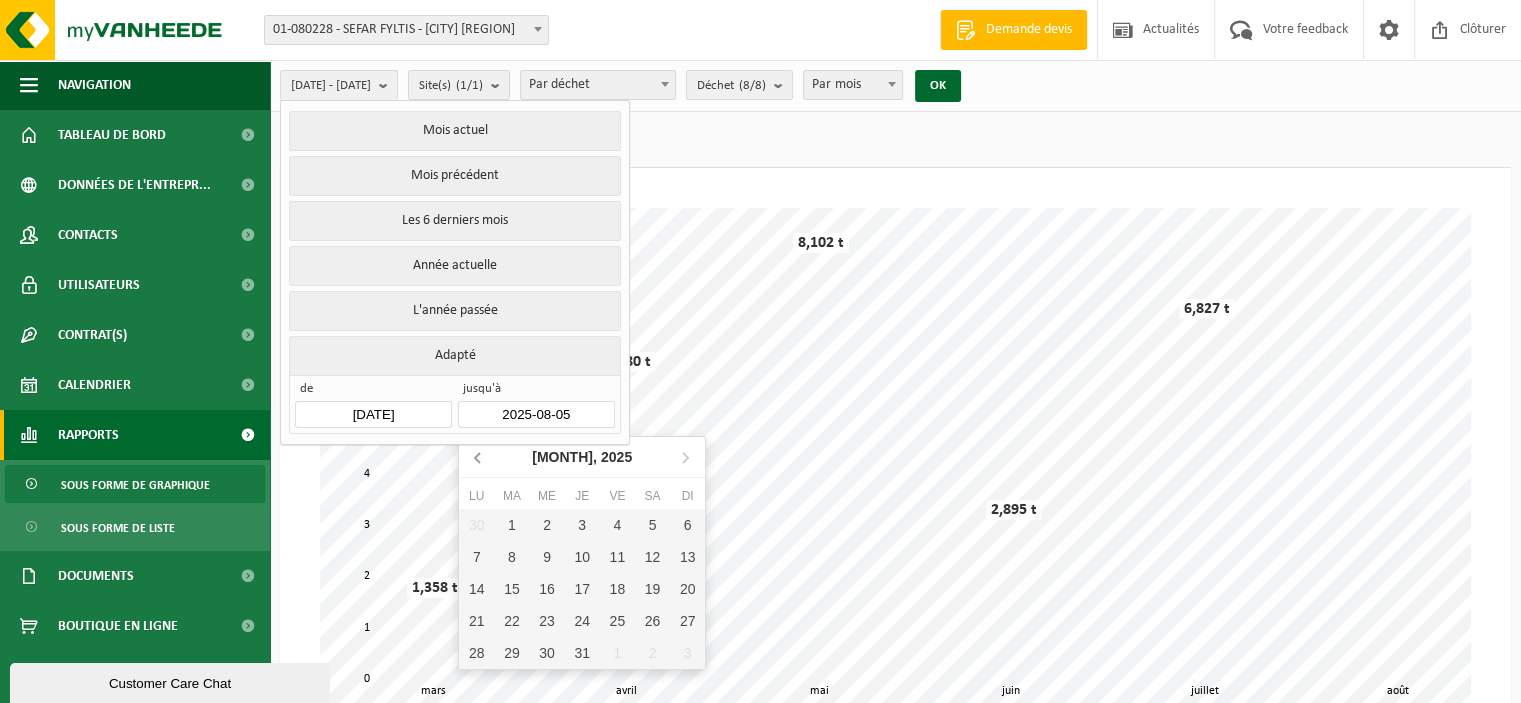 click 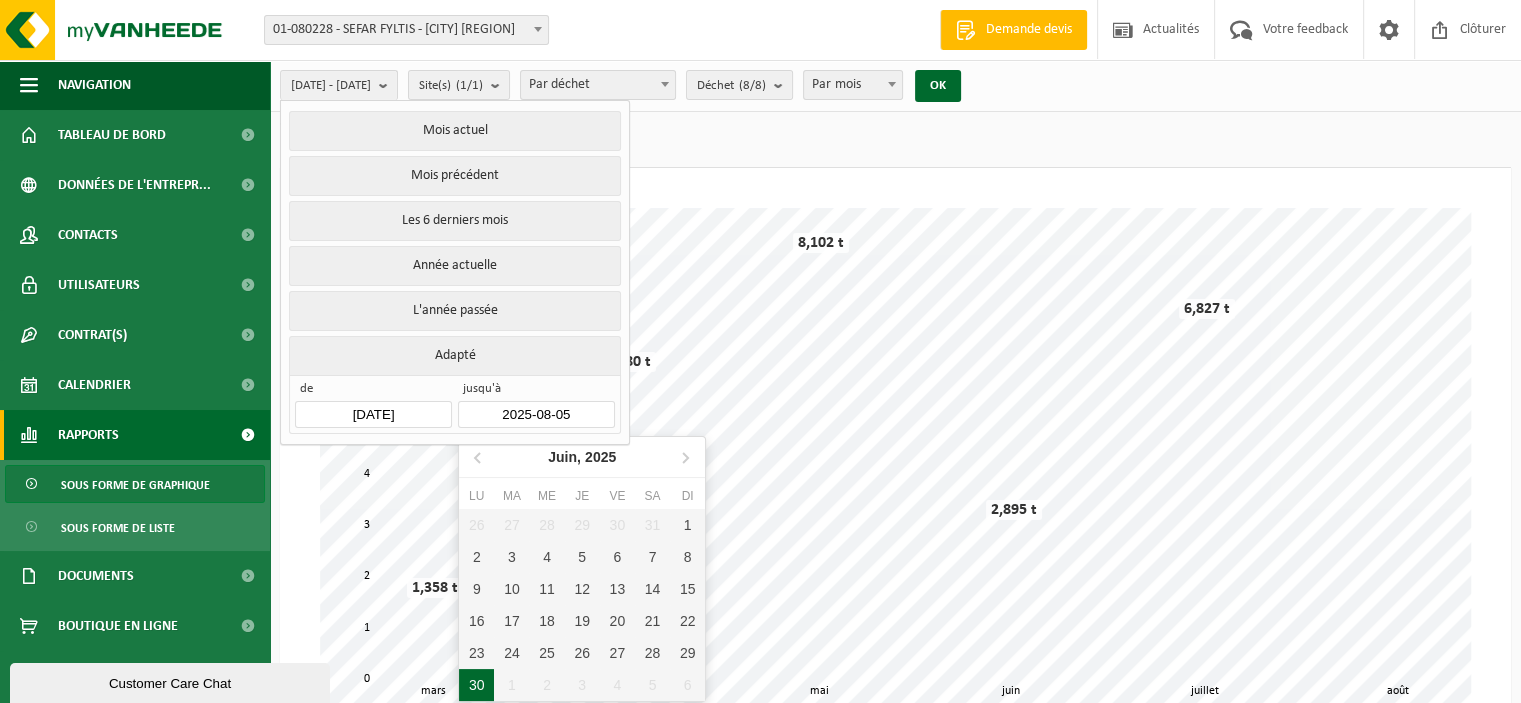 click on "30" at bounding box center (476, 685) 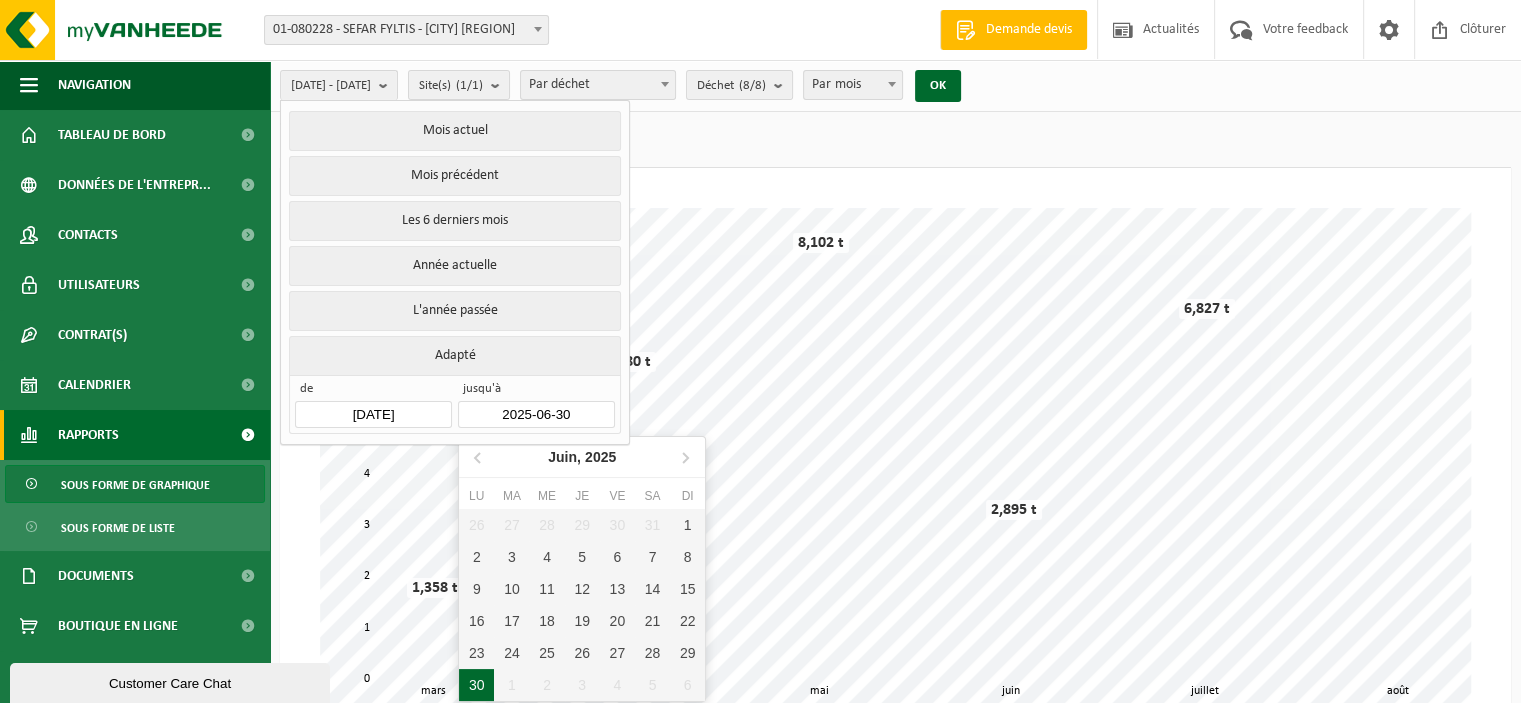 type on "2025-03-01" 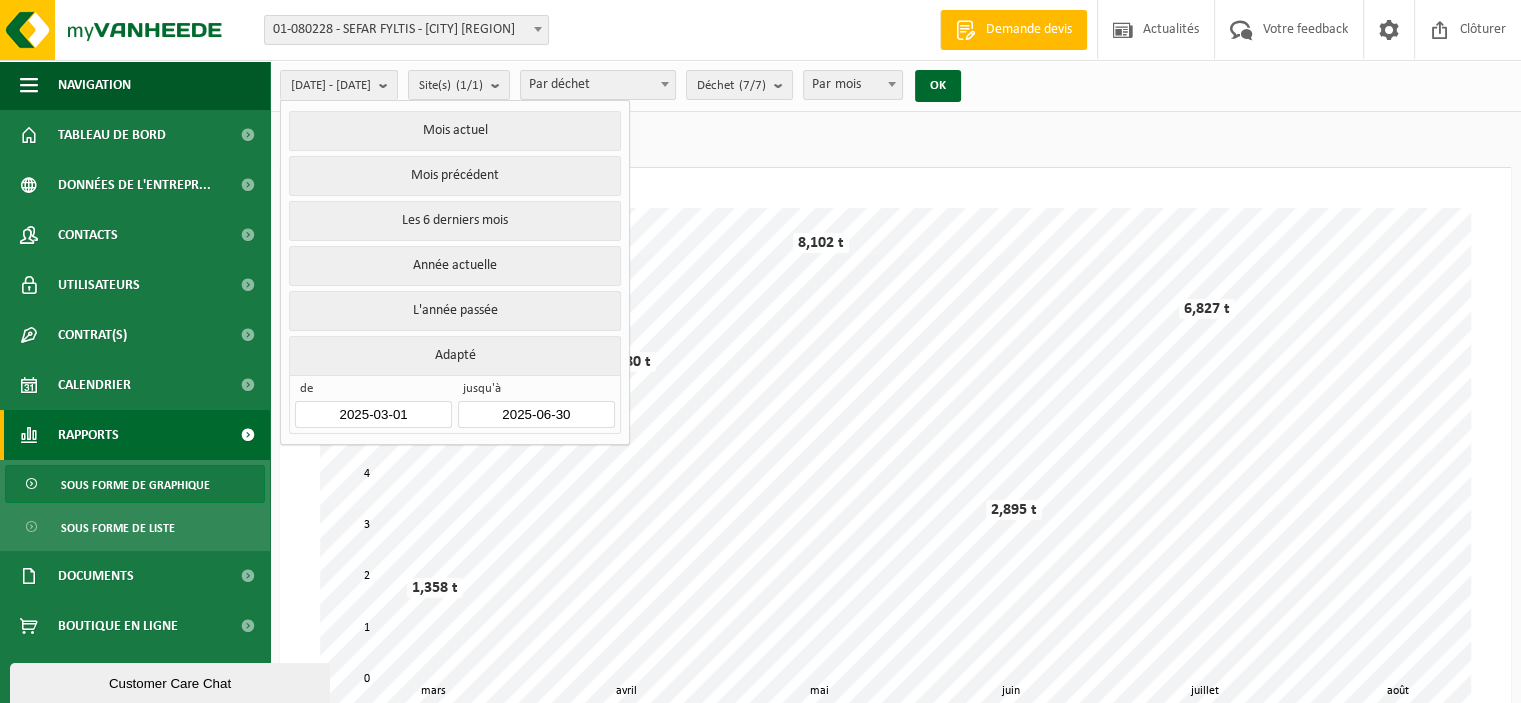 click on "Par déchet" at bounding box center (598, 85) 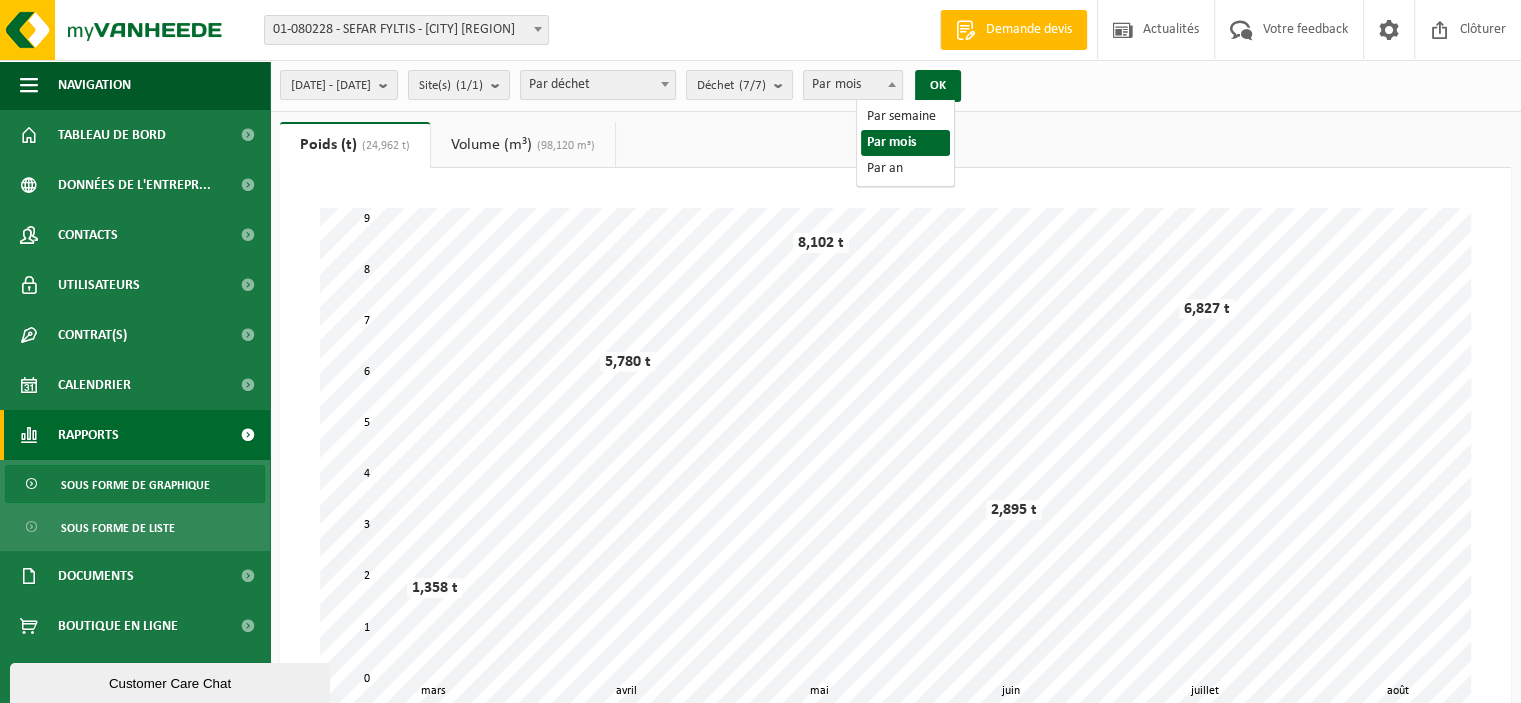 click on "Par mois" at bounding box center (853, 85) 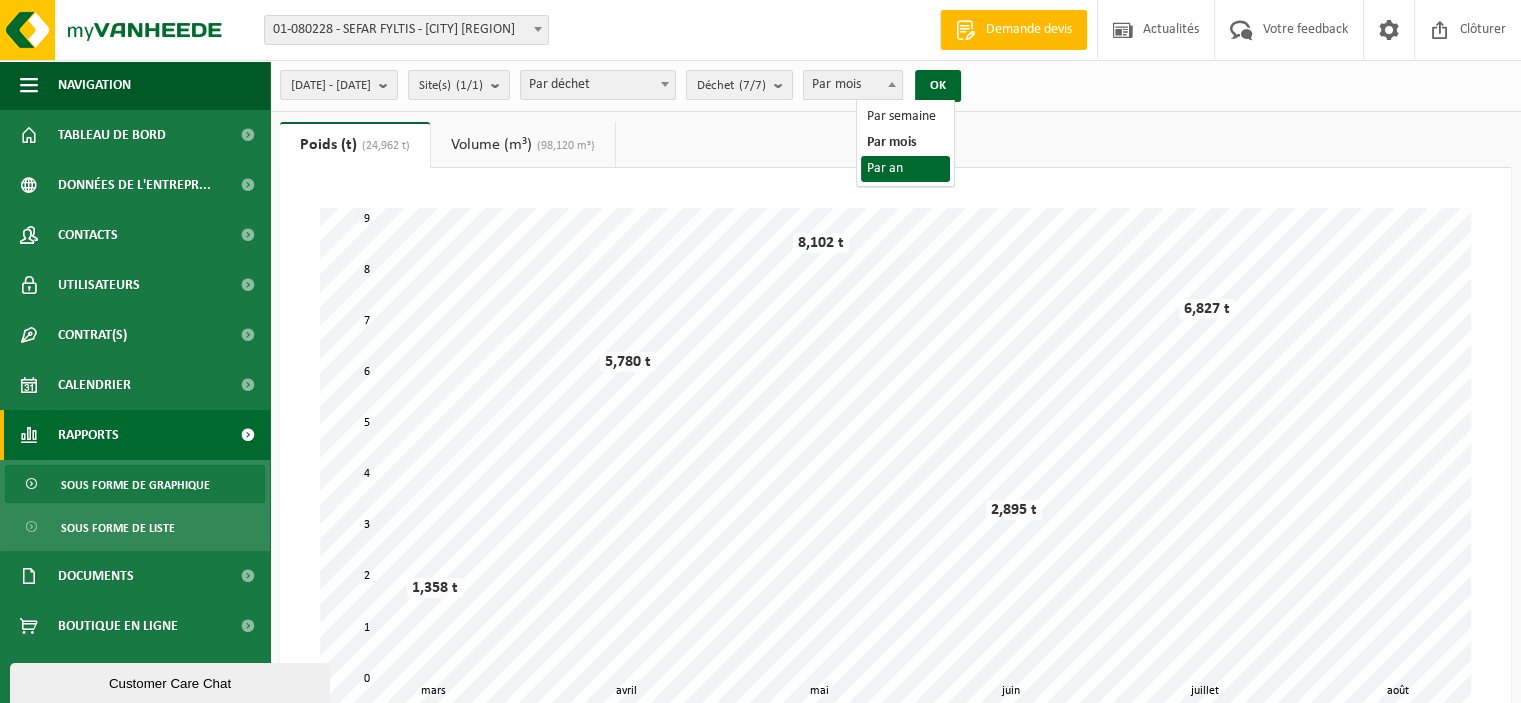 select on "3" 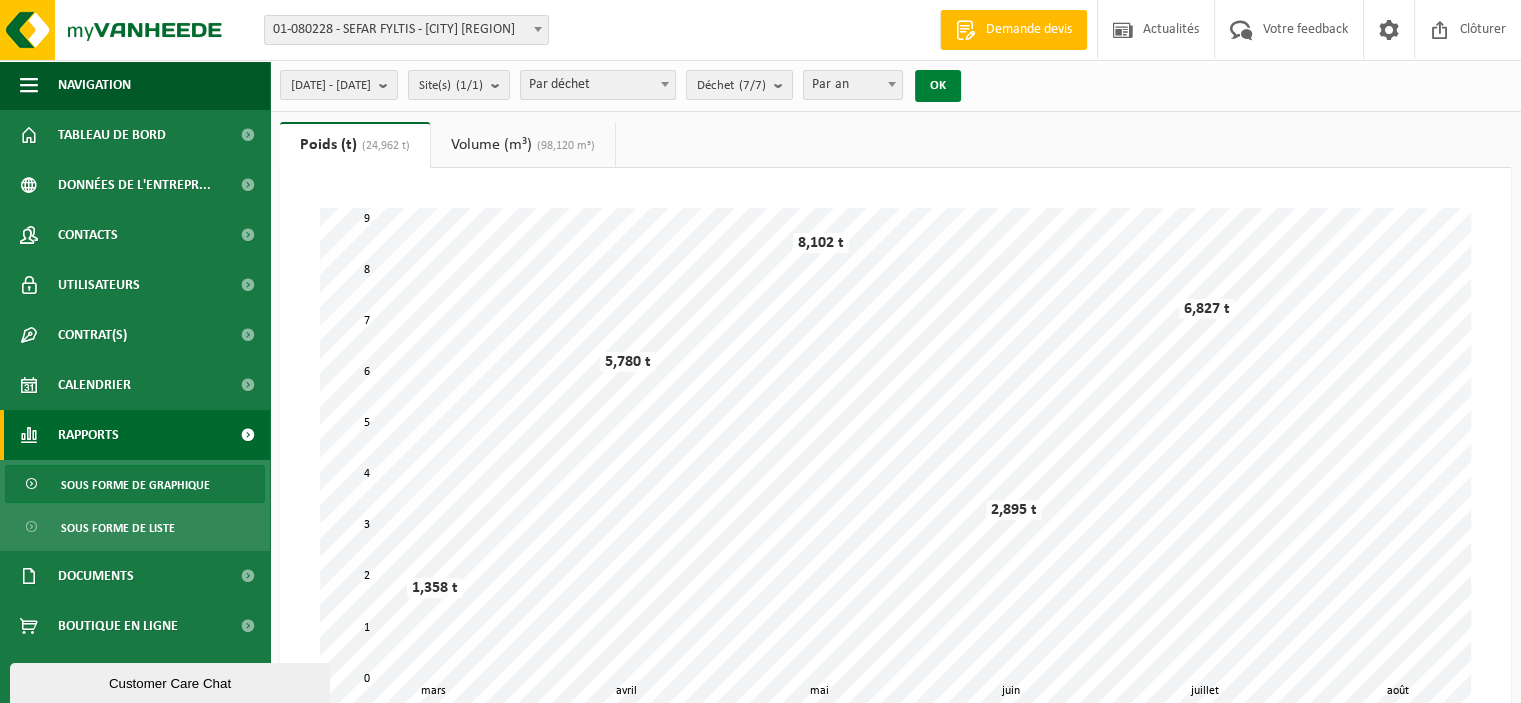 click on "OK" at bounding box center (938, 86) 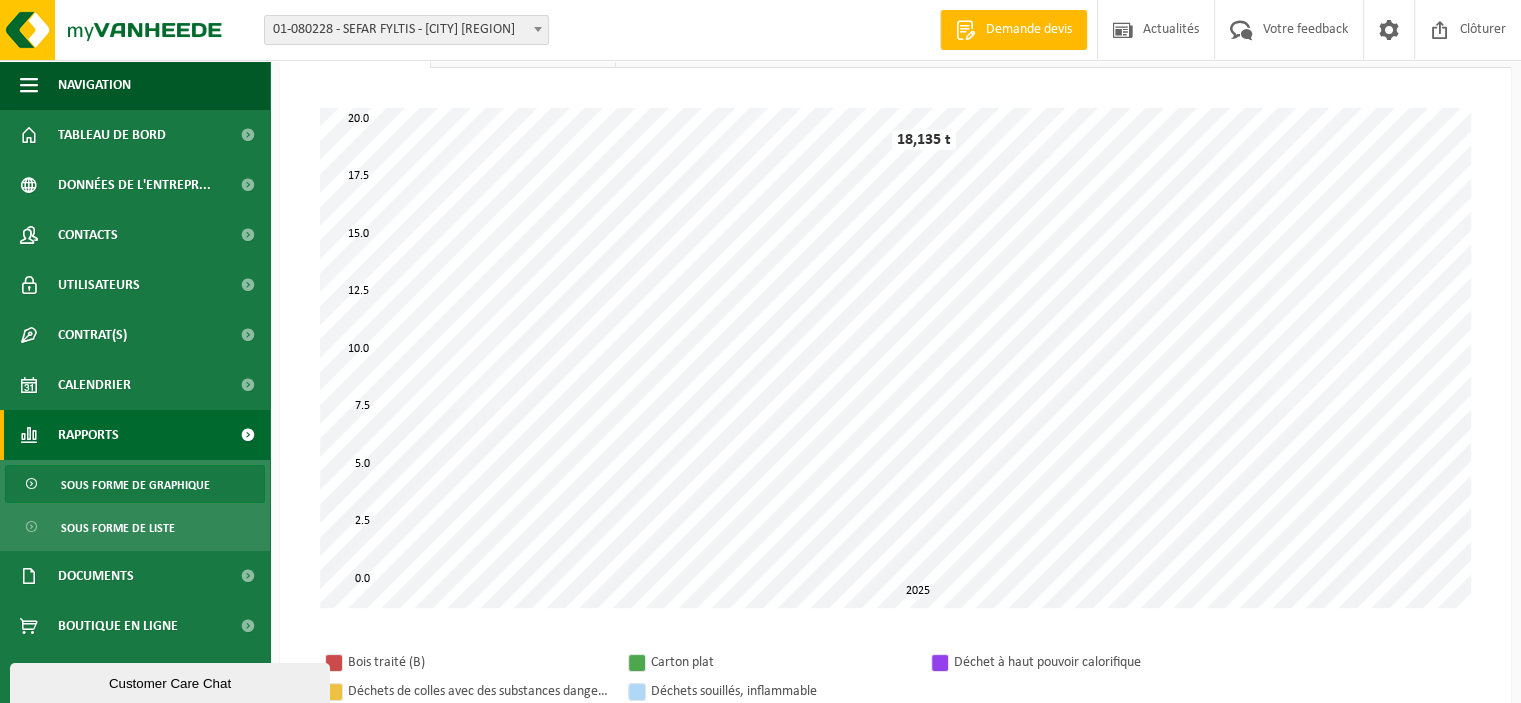 scroll, scrollTop: 0, scrollLeft: 0, axis: both 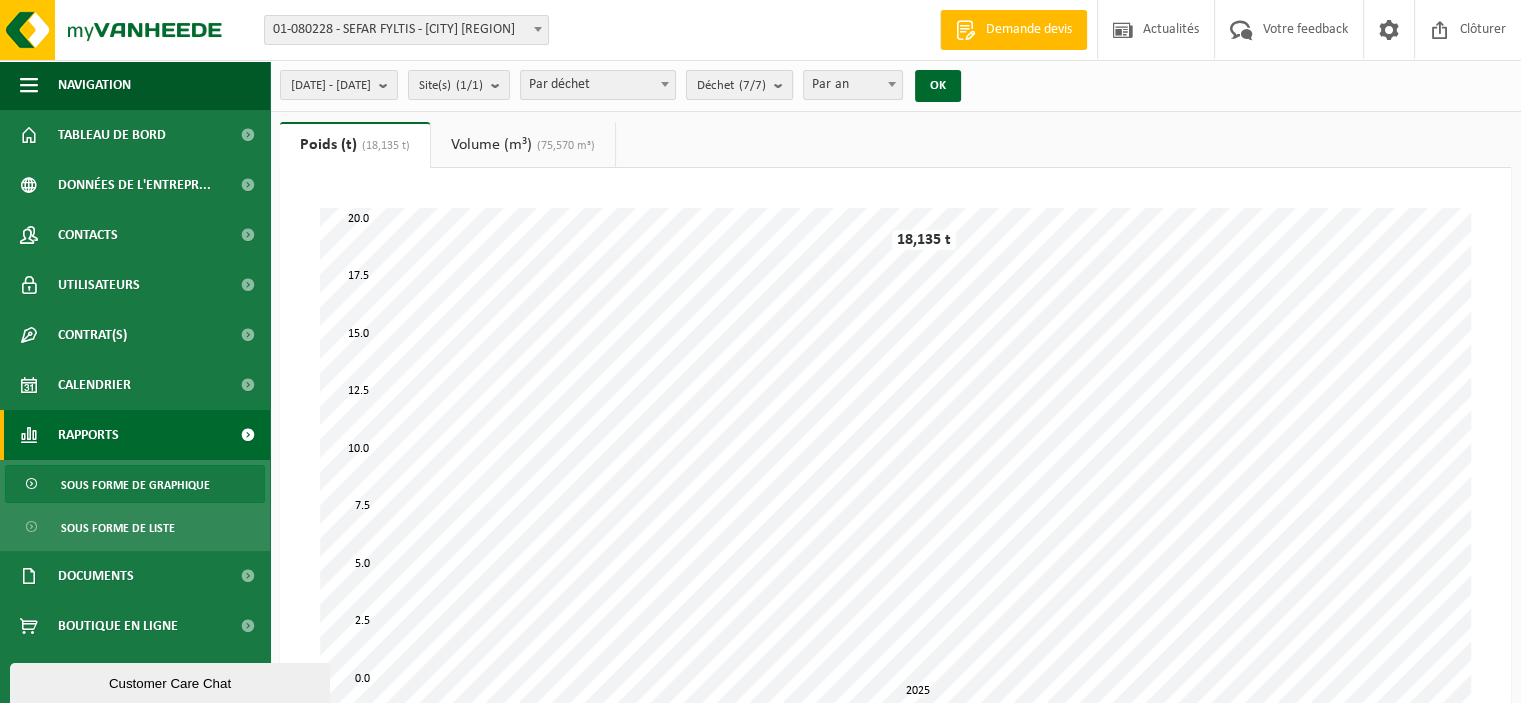 click on "Déchet ([NUMBER]/[NUMBER])" at bounding box center [739, 85] 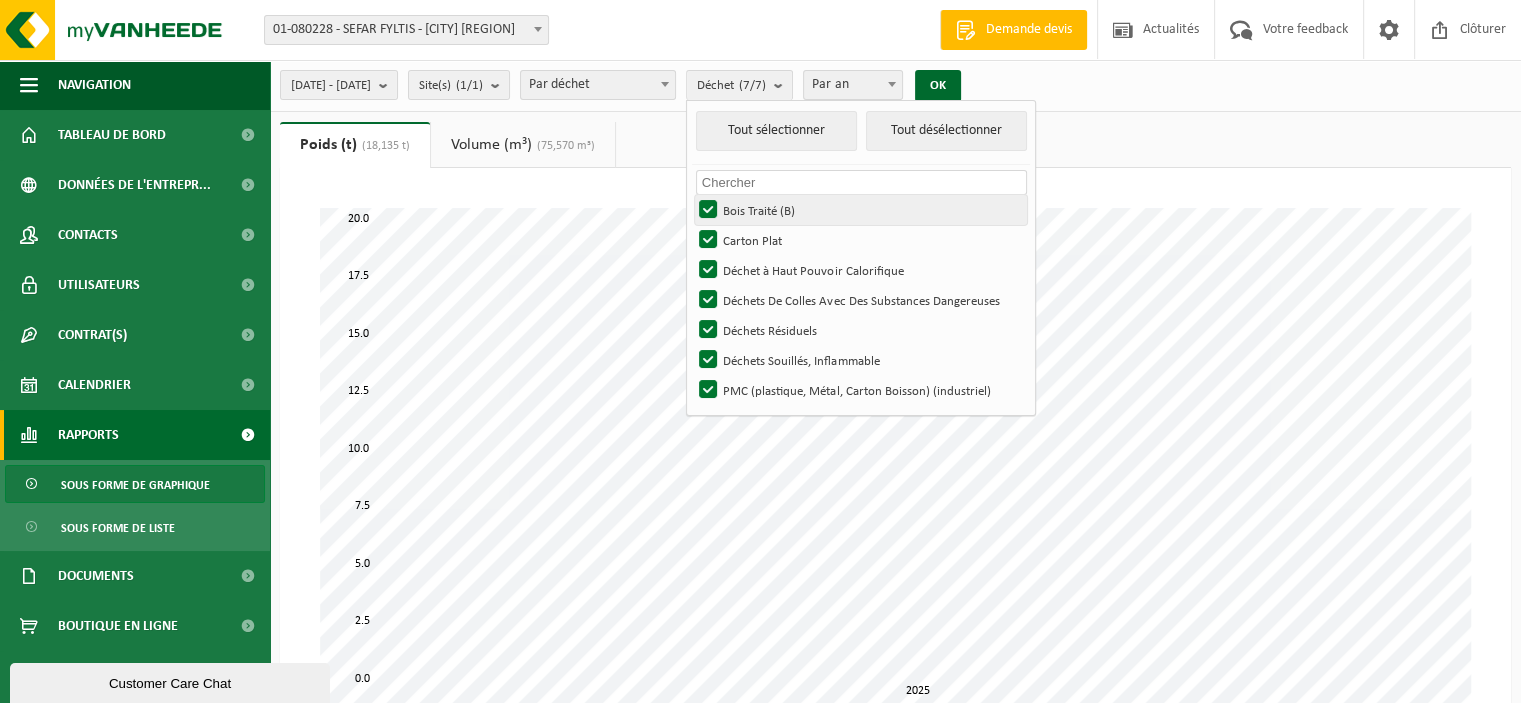 click on "Bois Traité (B)" at bounding box center [860, 210] 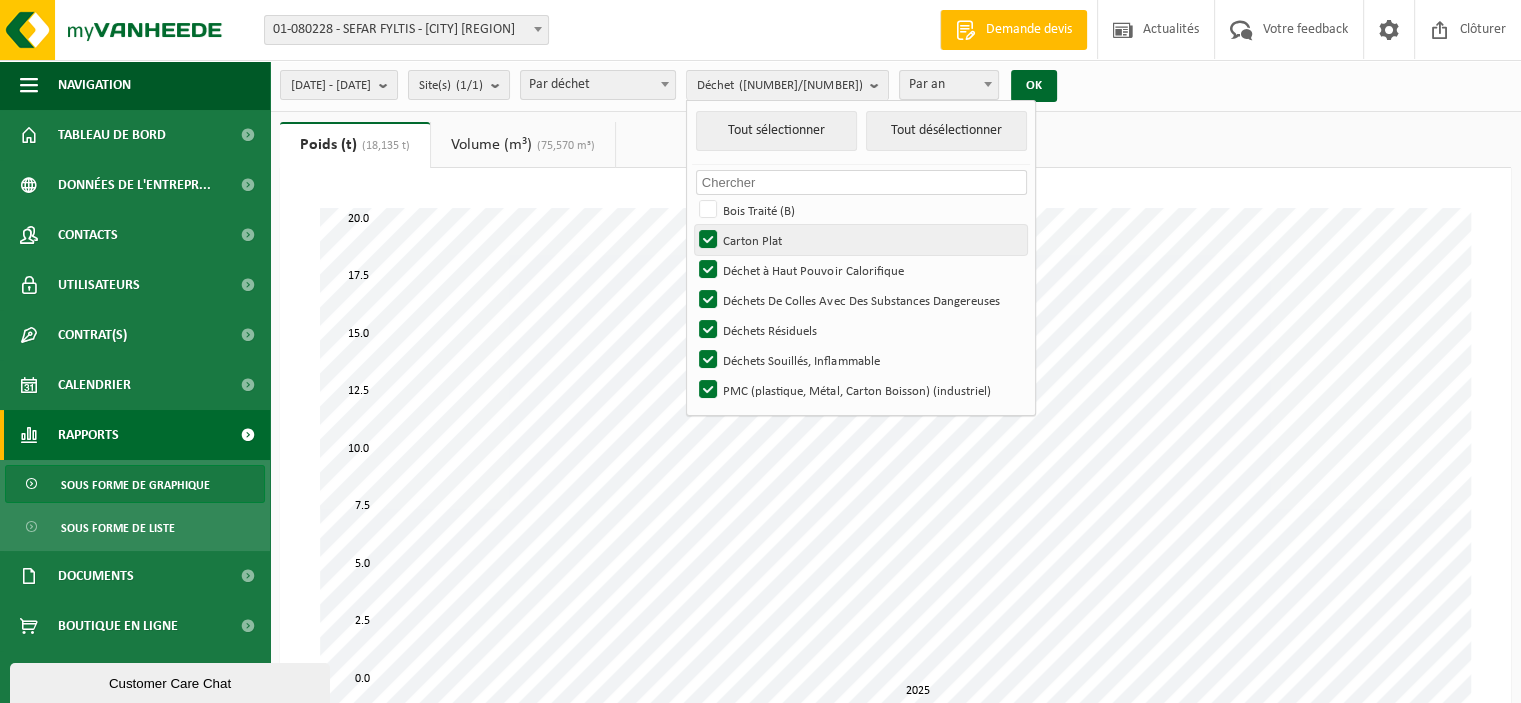 click on "Carton Plat" at bounding box center [860, 240] 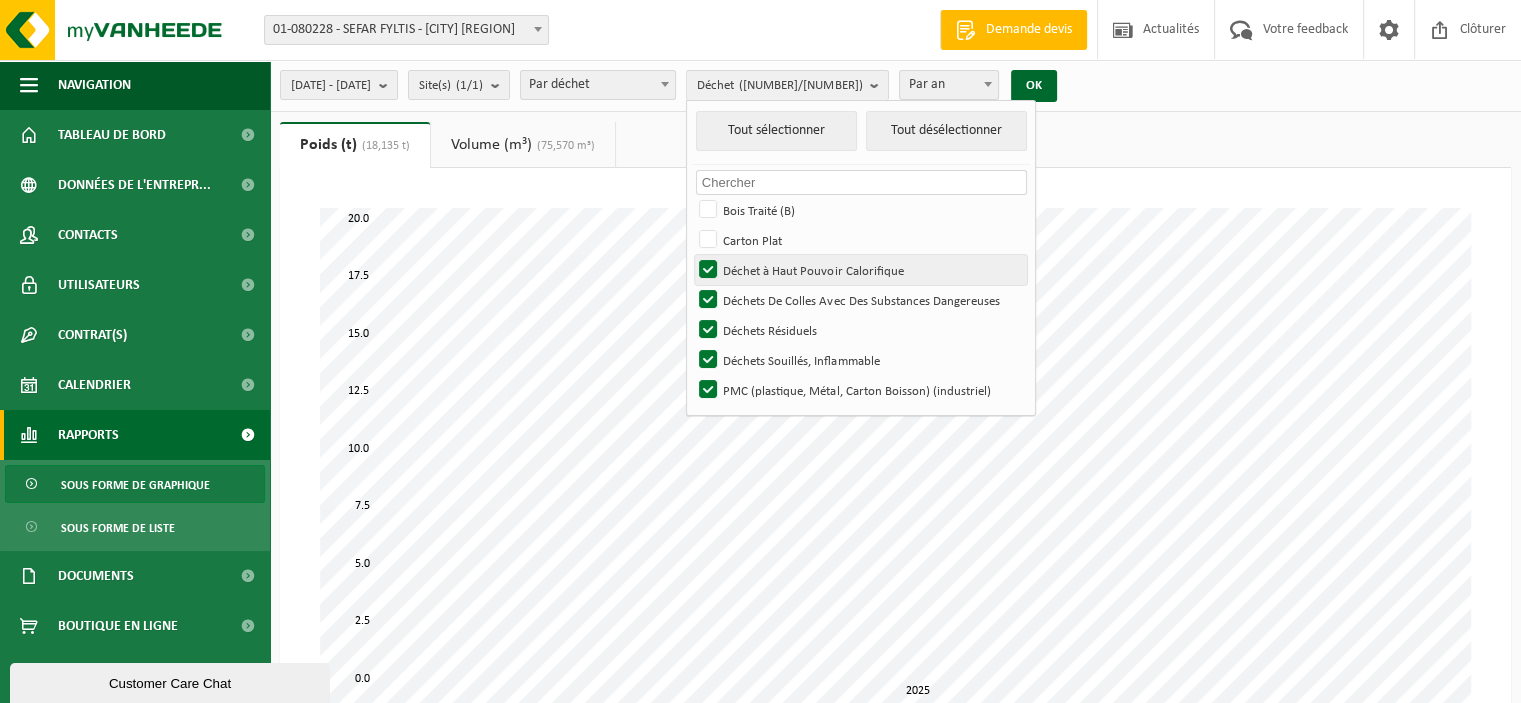 click on "Déchet à Haut Pouvoir Calorifique" at bounding box center (860, 270) 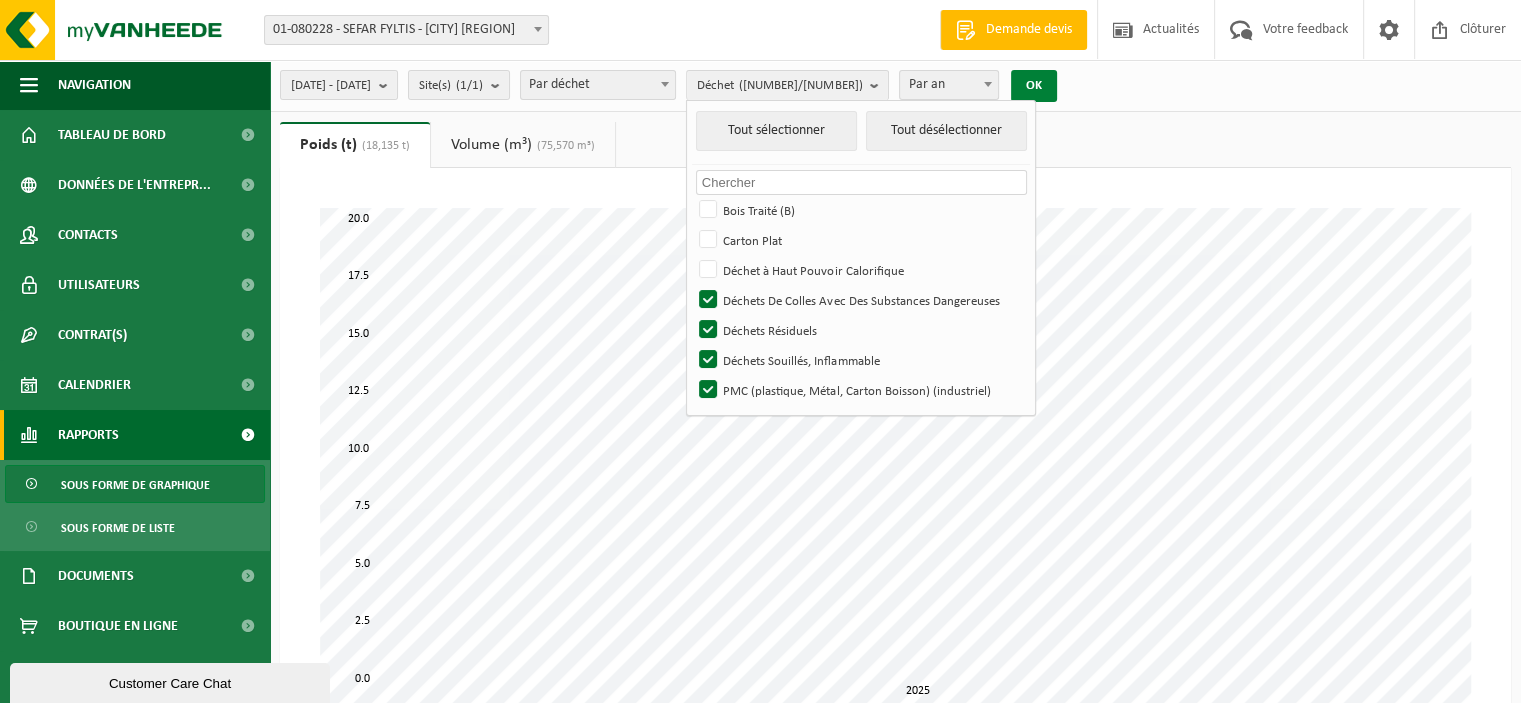 click on "OK" at bounding box center [1034, 86] 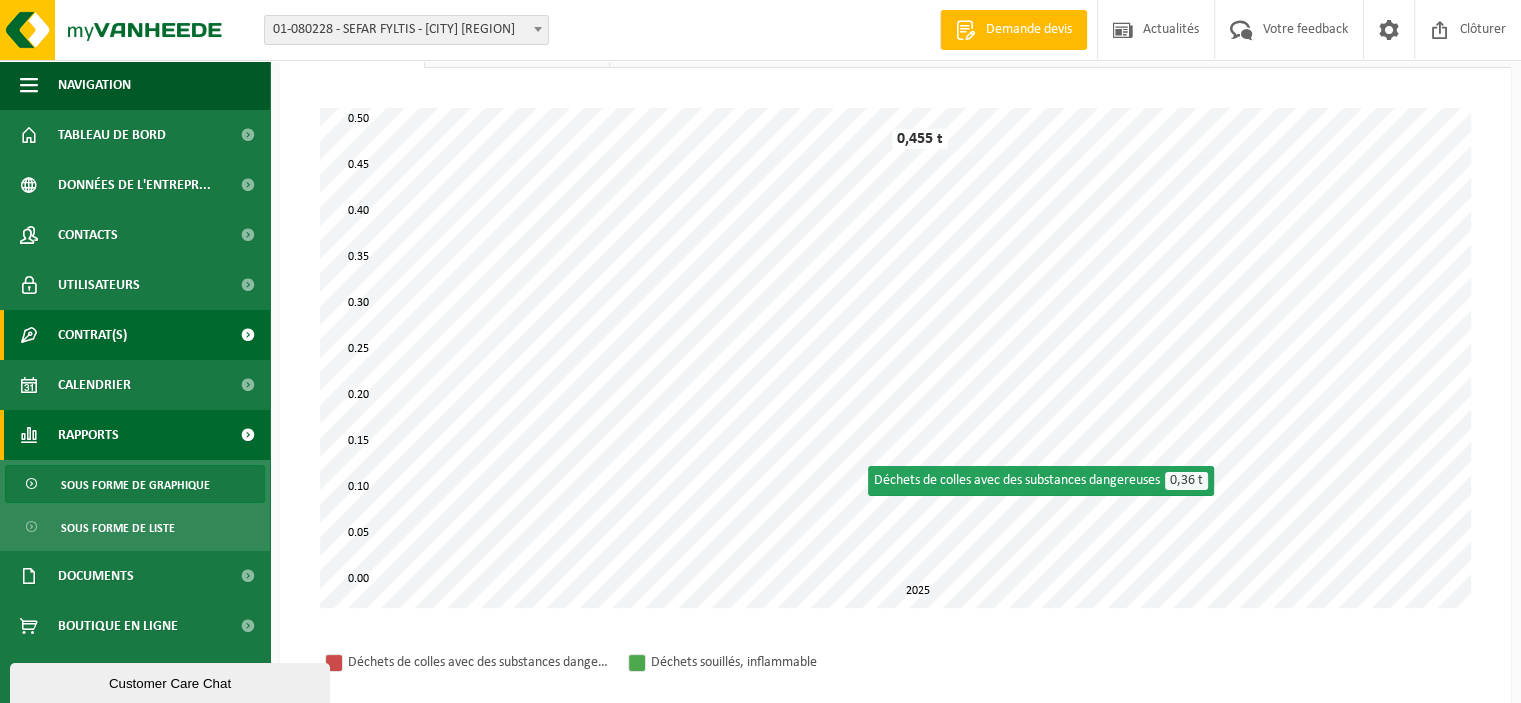 scroll, scrollTop: 0, scrollLeft: 0, axis: both 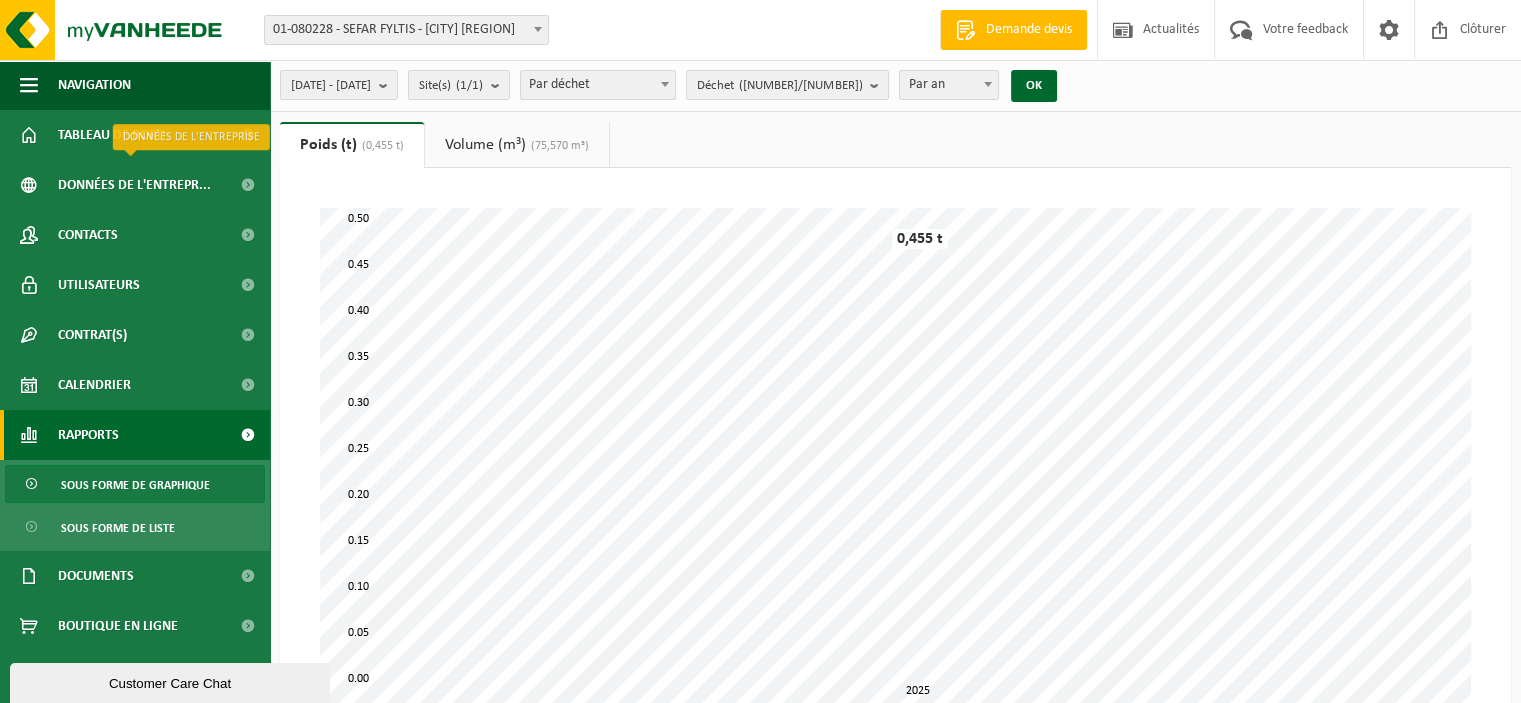 click on "Par an" at bounding box center [949, 85] 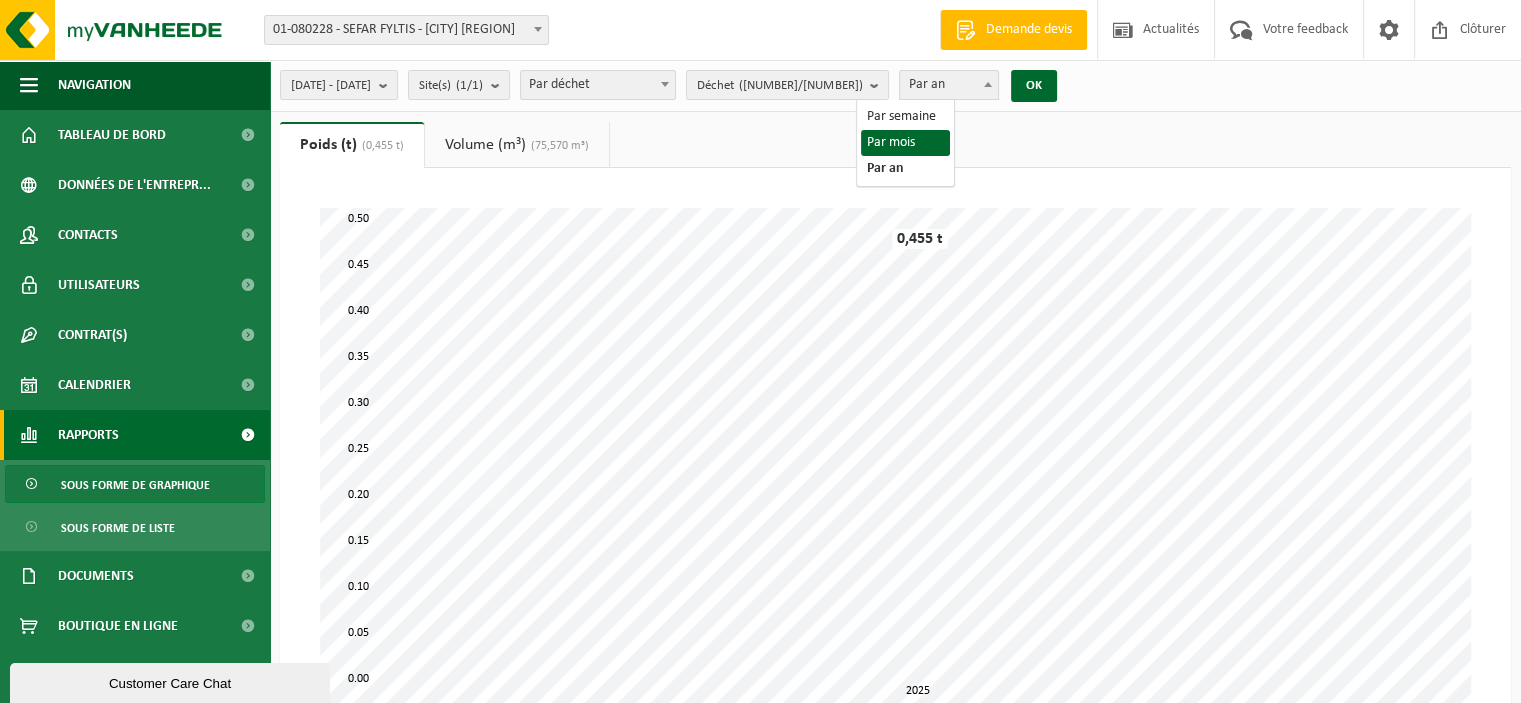 select on "2" 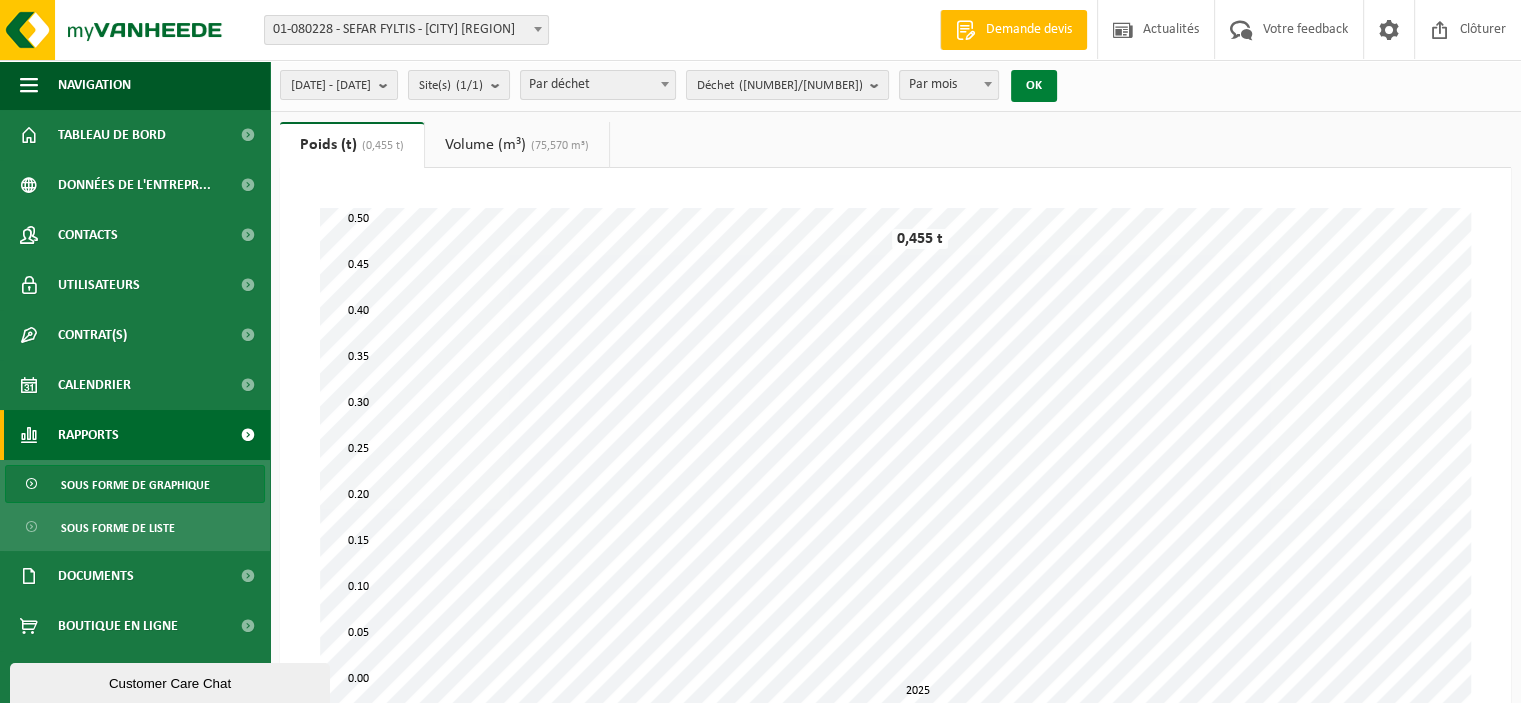 click on "OK" at bounding box center (1034, 86) 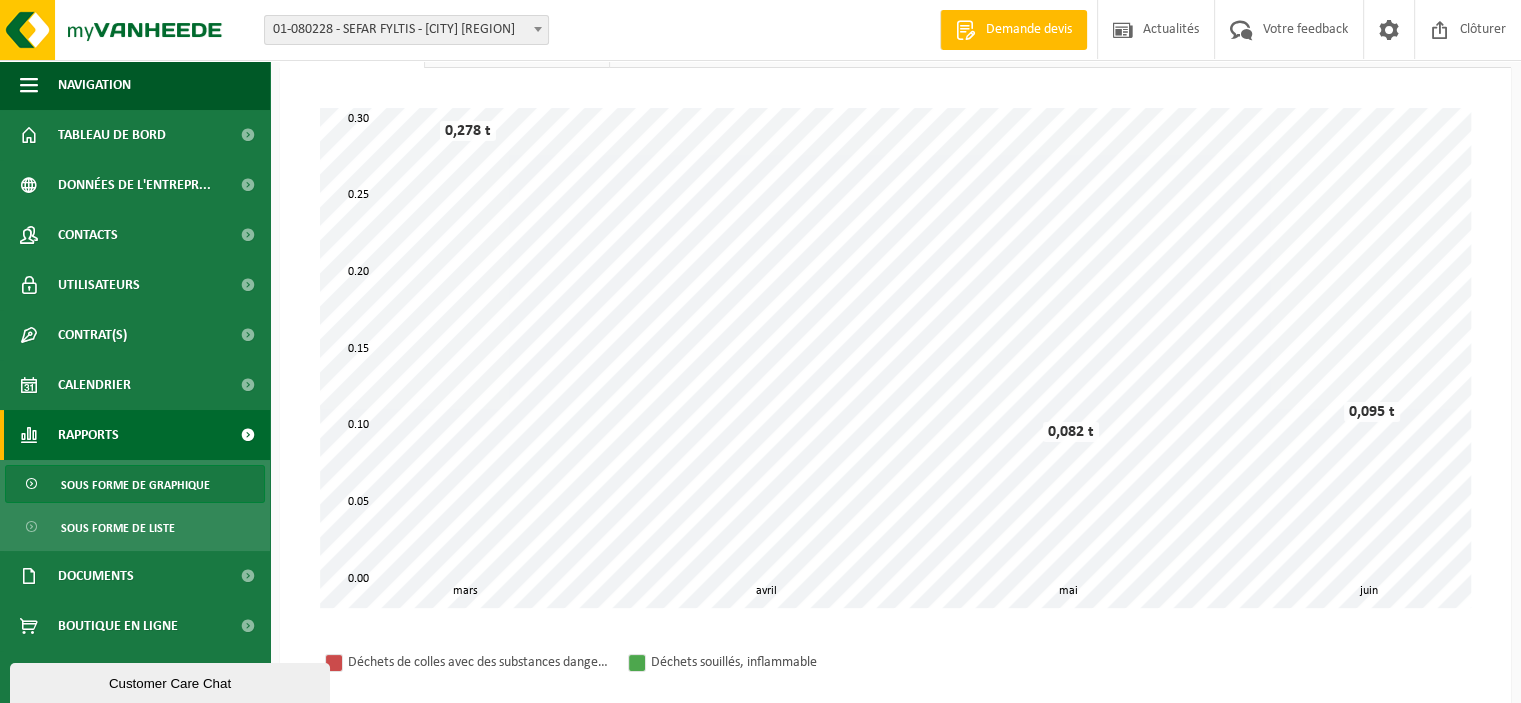 scroll, scrollTop: 0, scrollLeft: 0, axis: both 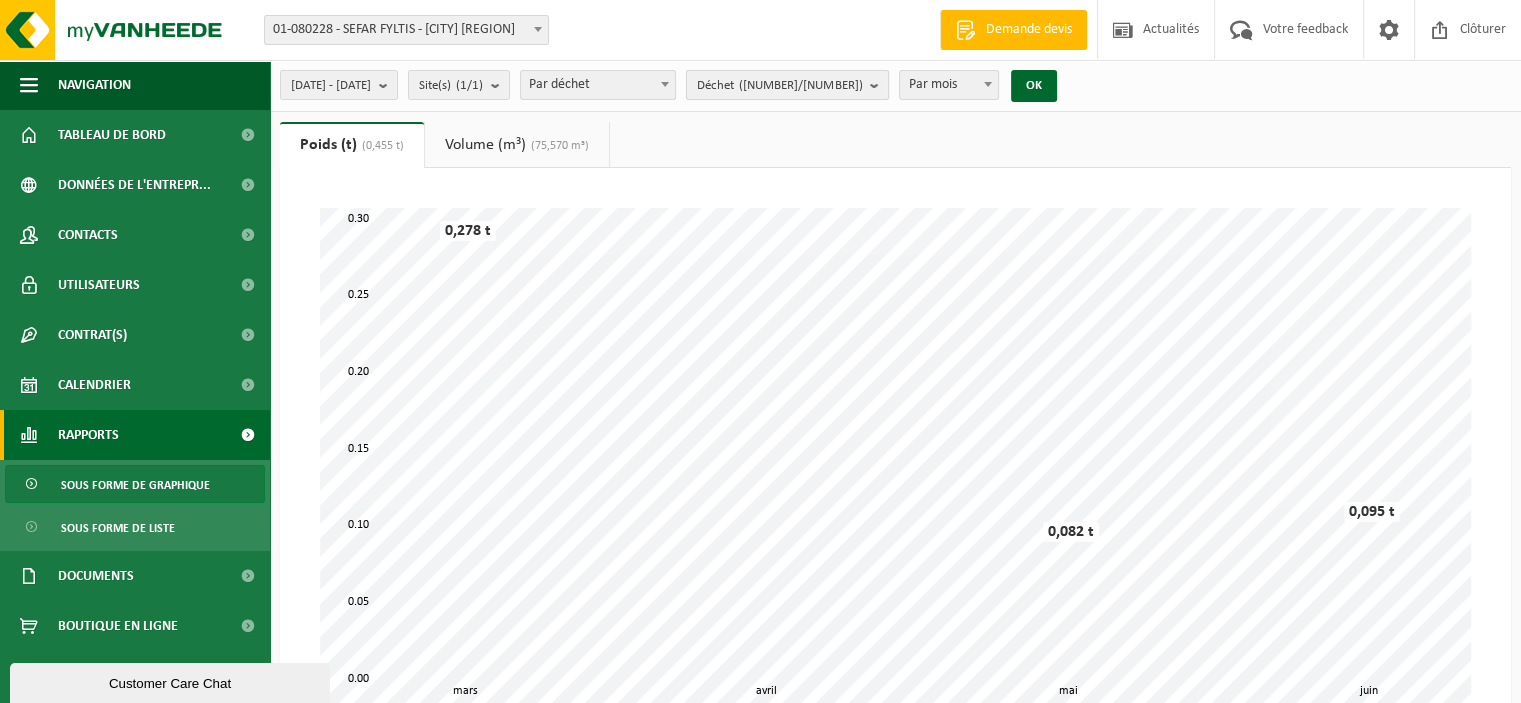 click on "Déchet ([NUMBER]/[NUMBER])" at bounding box center (787, 85) 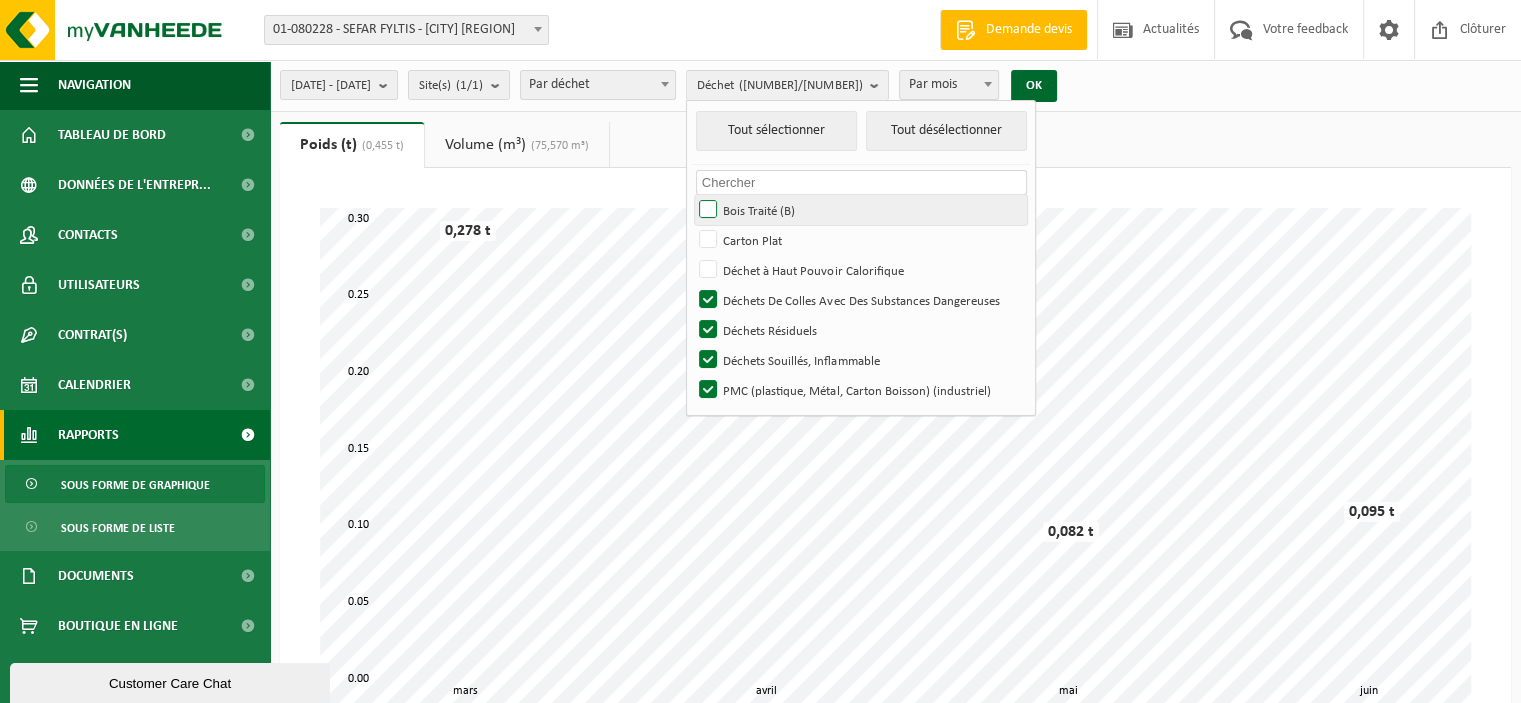 click on "Bois Traité (B)" at bounding box center (860, 210) 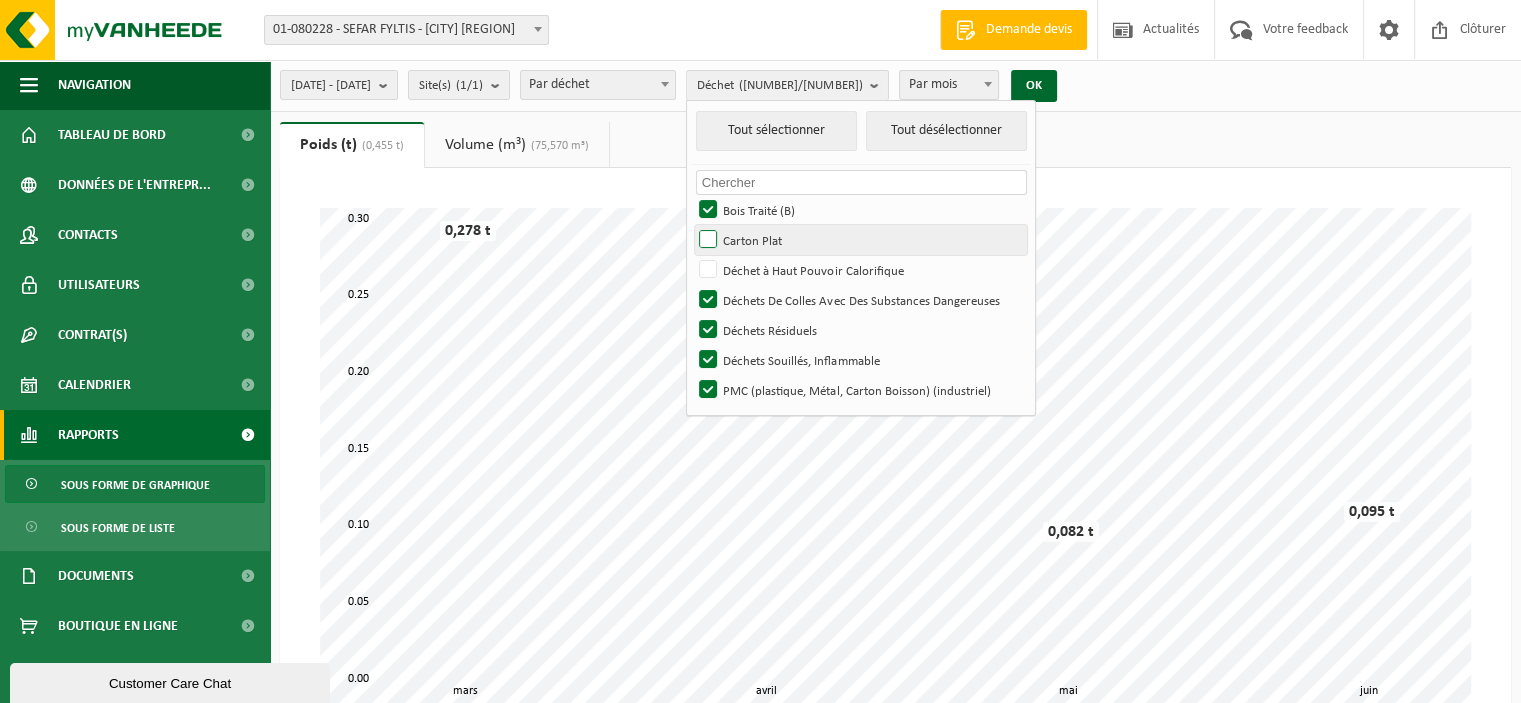 click on "Carton Plat" at bounding box center [860, 240] 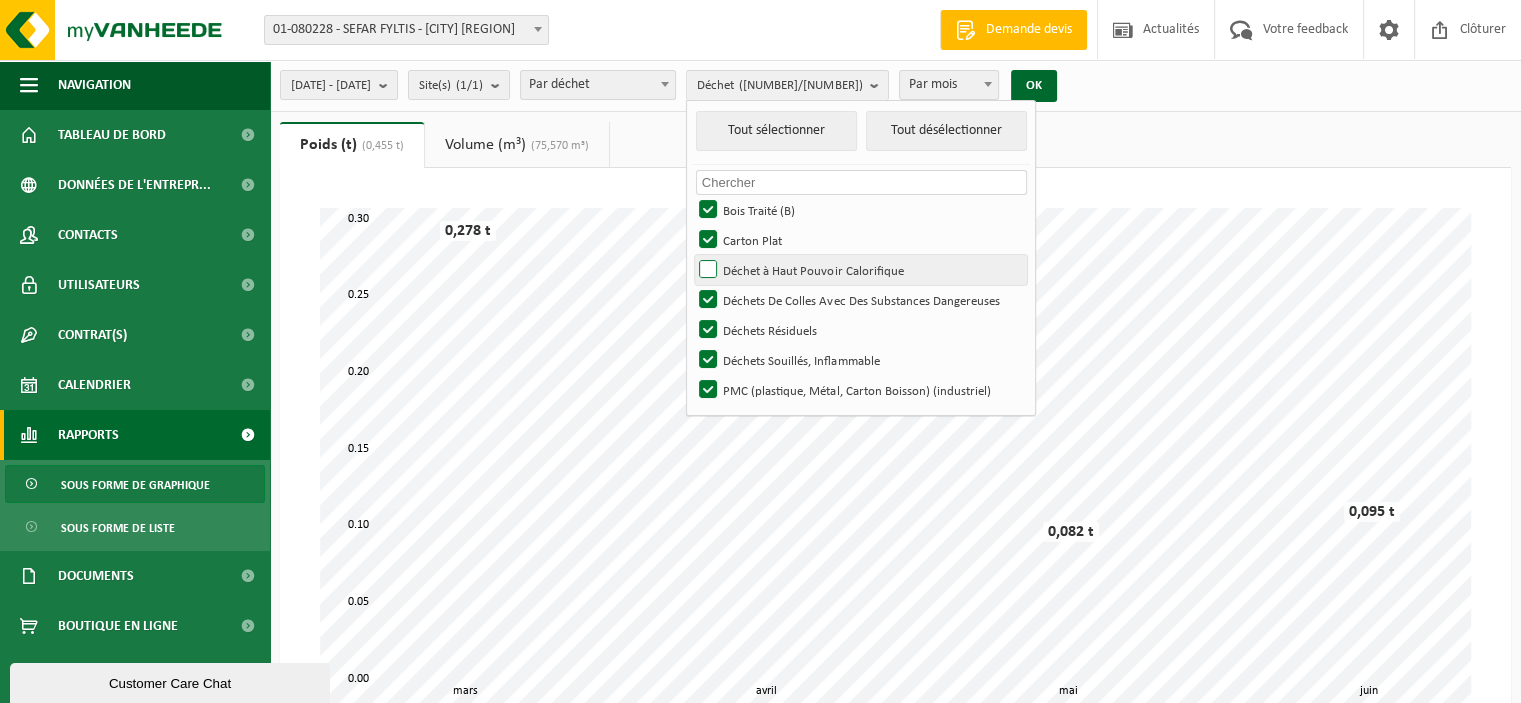 click on "Déchet à Haut Pouvoir Calorifique" at bounding box center (860, 270) 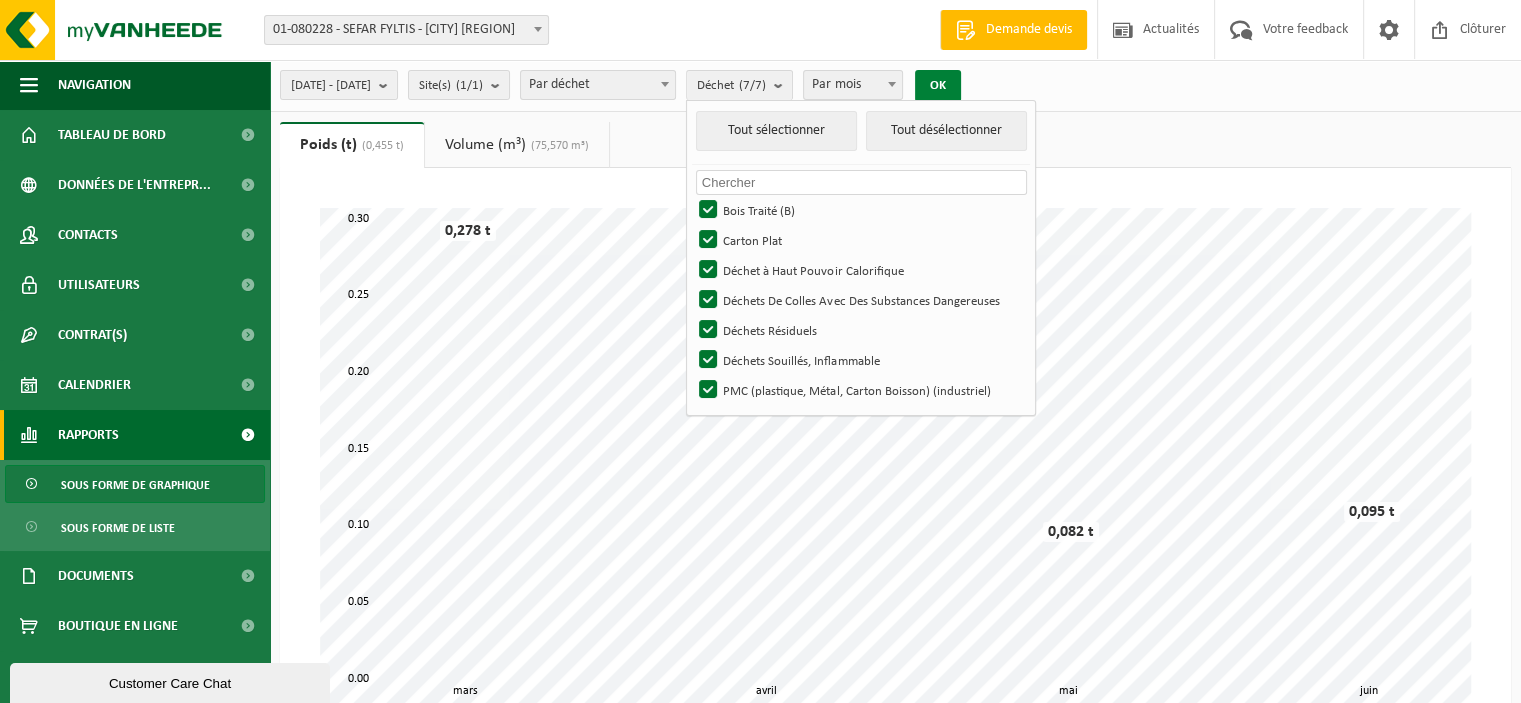click on "OK" at bounding box center (938, 86) 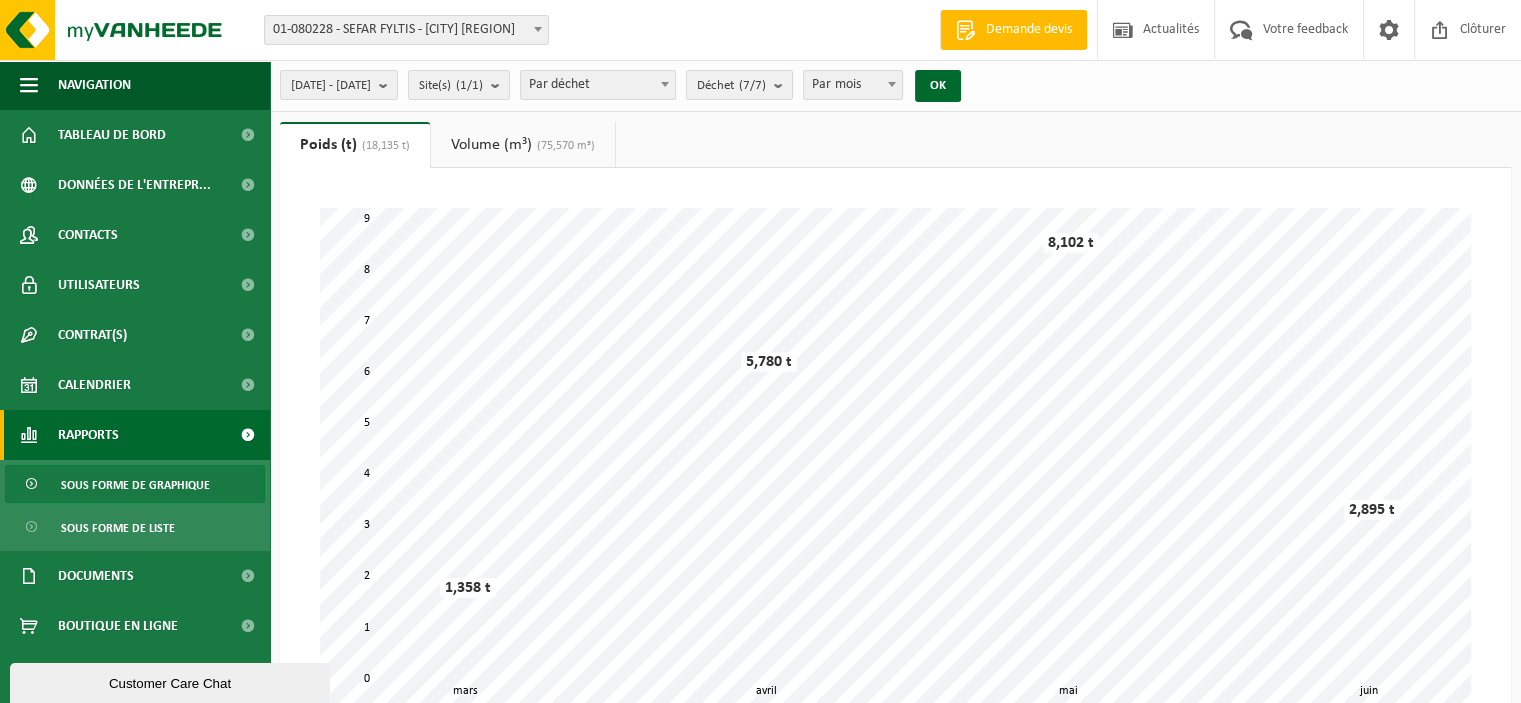 click on "Par mois" at bounding box center [853, 85] 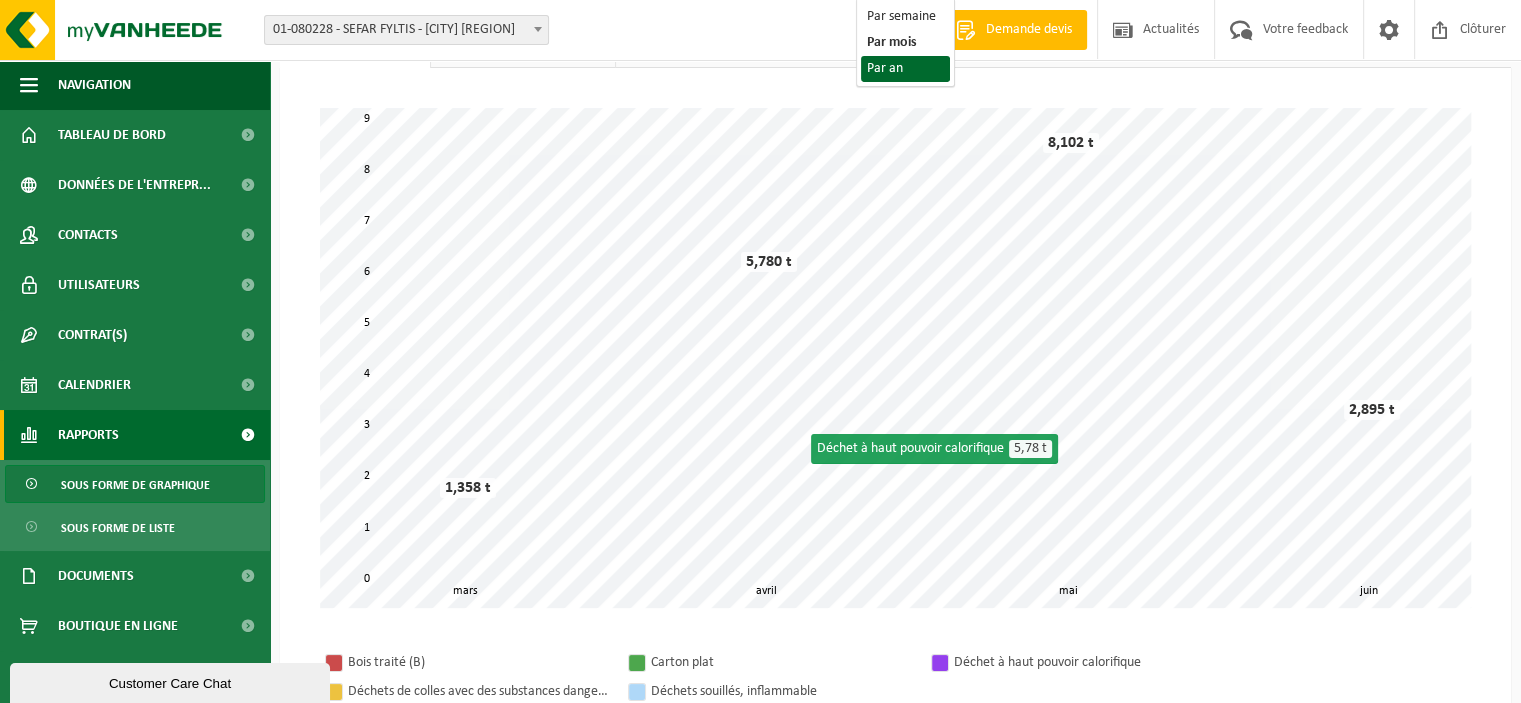 scroll, scrollTop: 0, scrollLeft: 0, axis: both 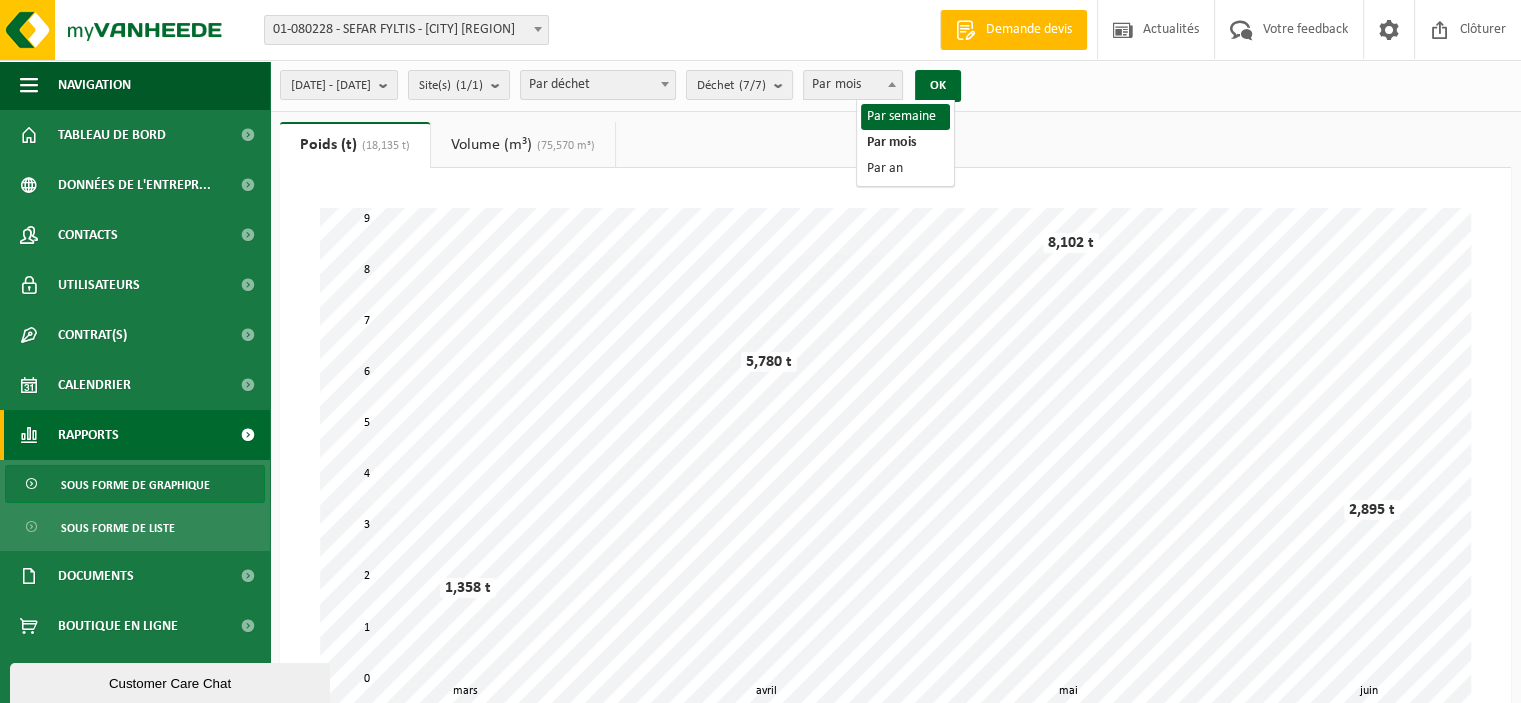 select on "1" 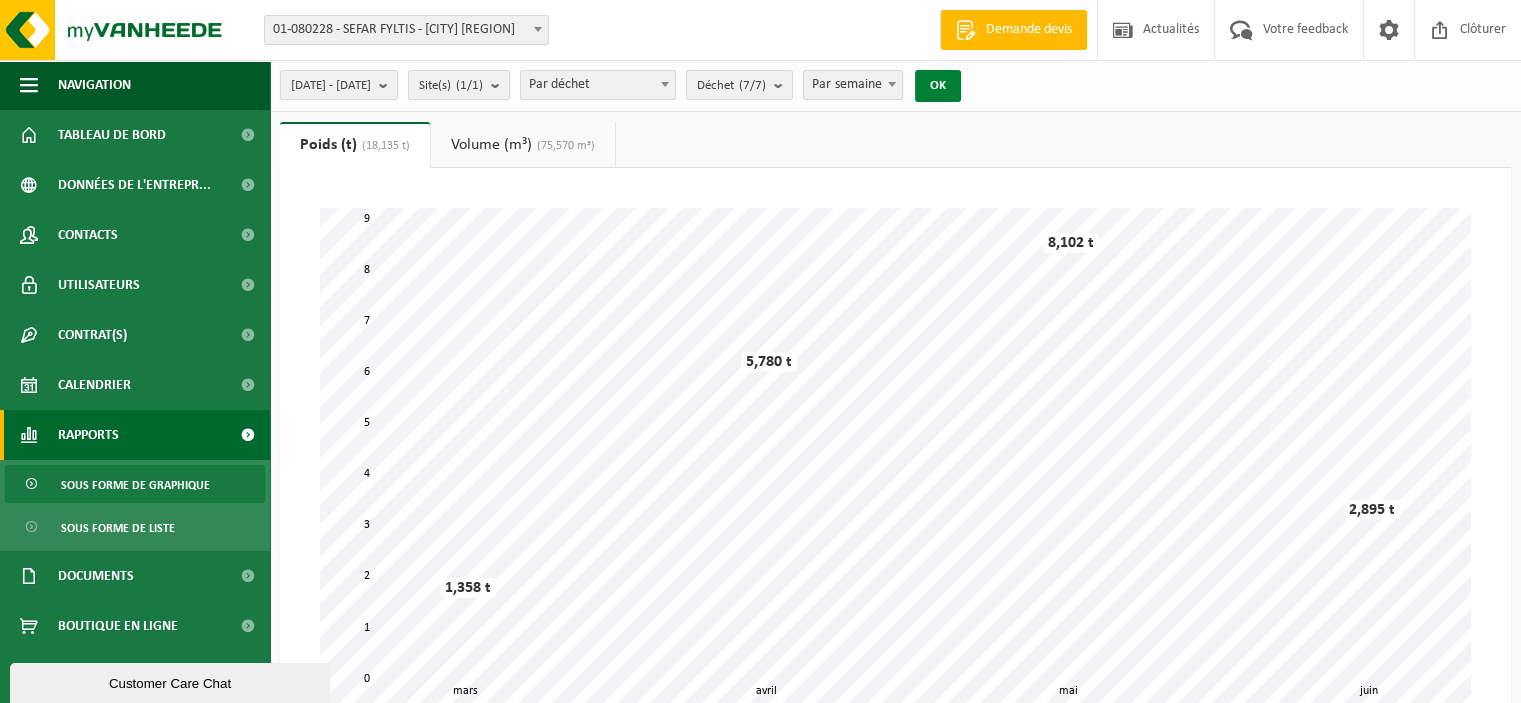 click on "OK" at bounding box center [938, 86] 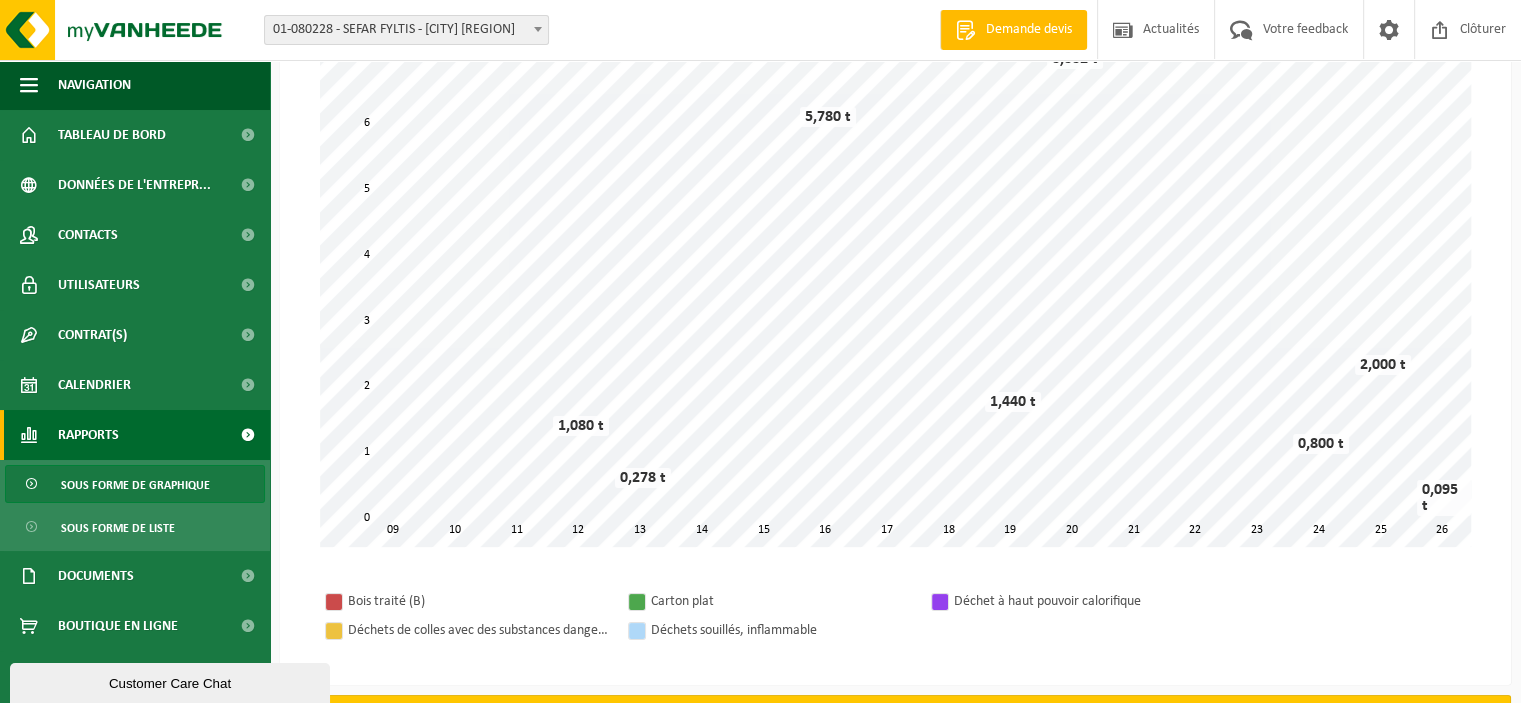 scroll, scrollTop: 0, scrollLeft: 0, axis: both 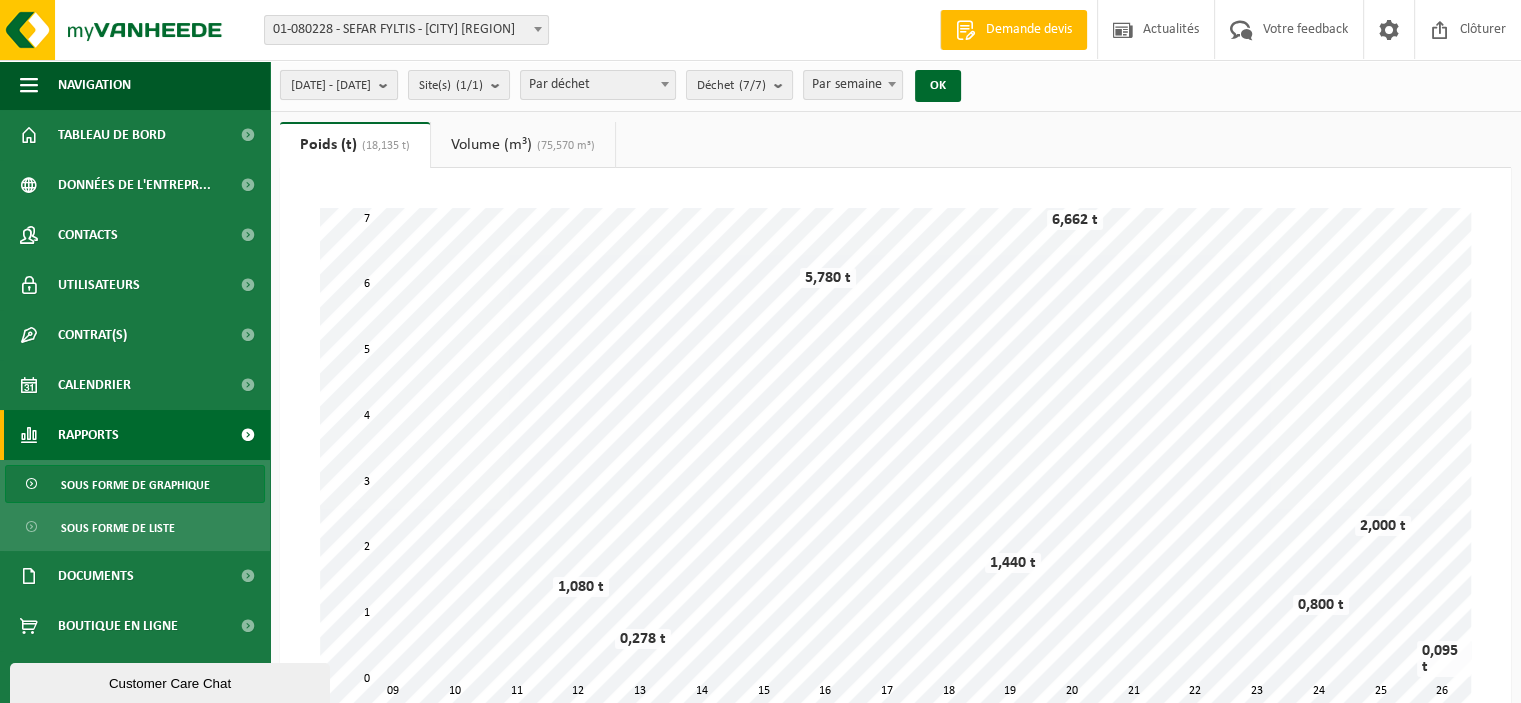click on "[DATE] - [DATE]" at bounding box center [331, 86] 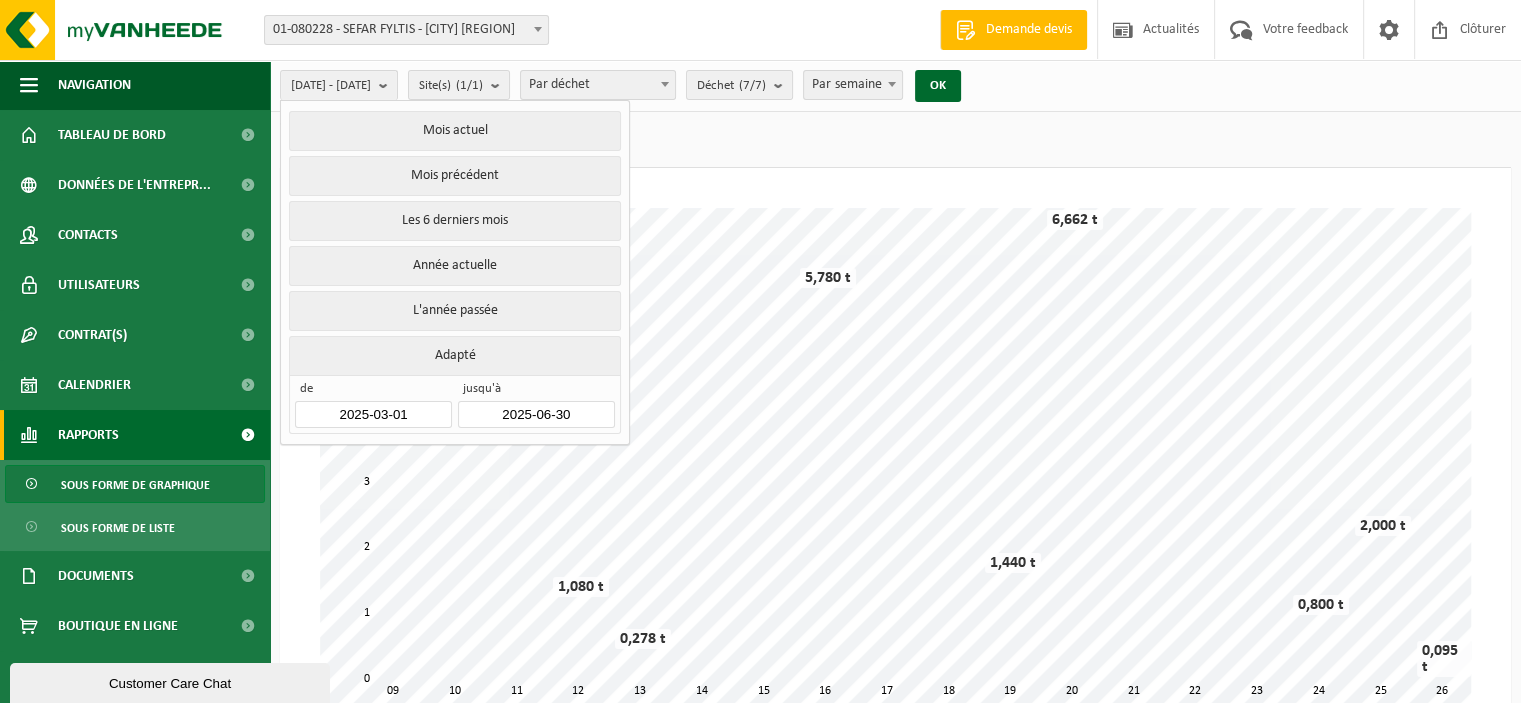 click on "2025-03-01" at bounding box center [373, 414] 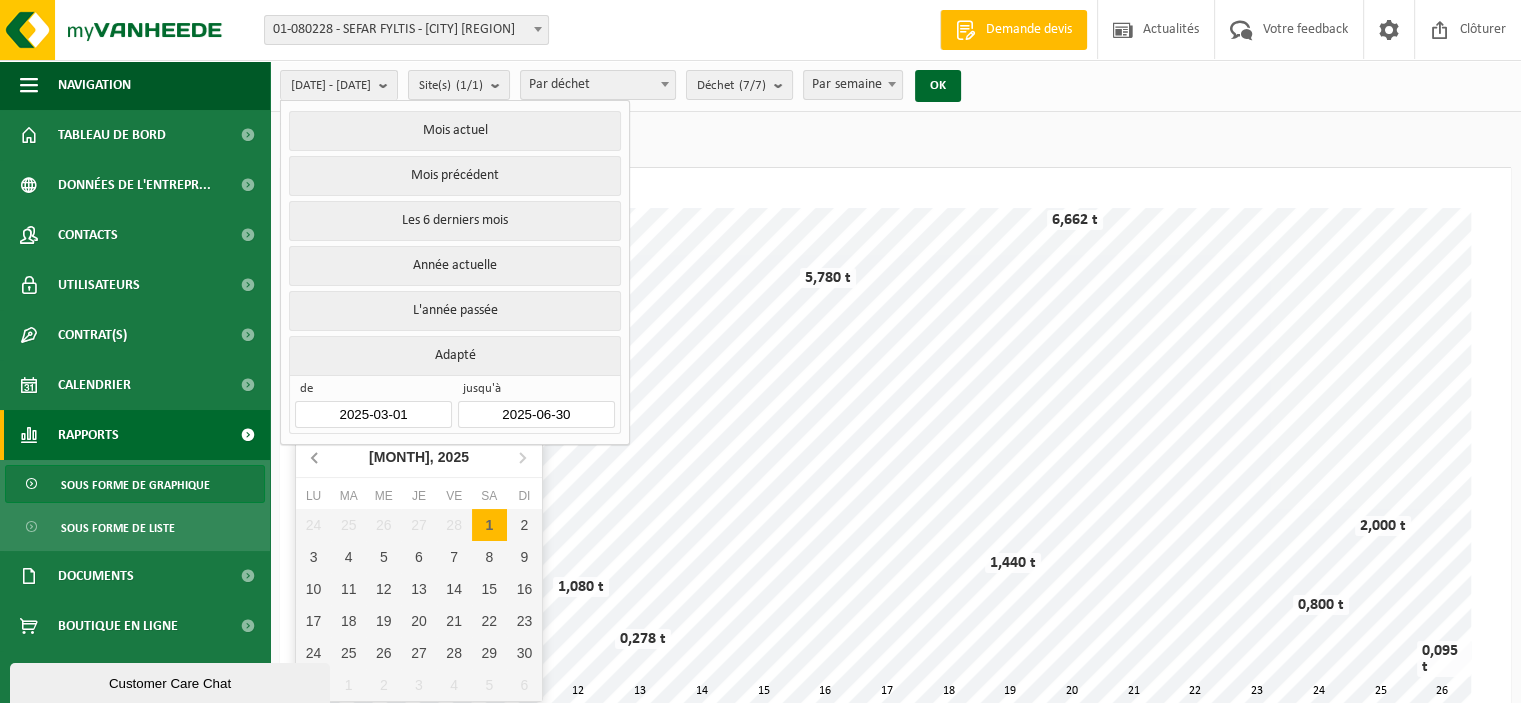 click 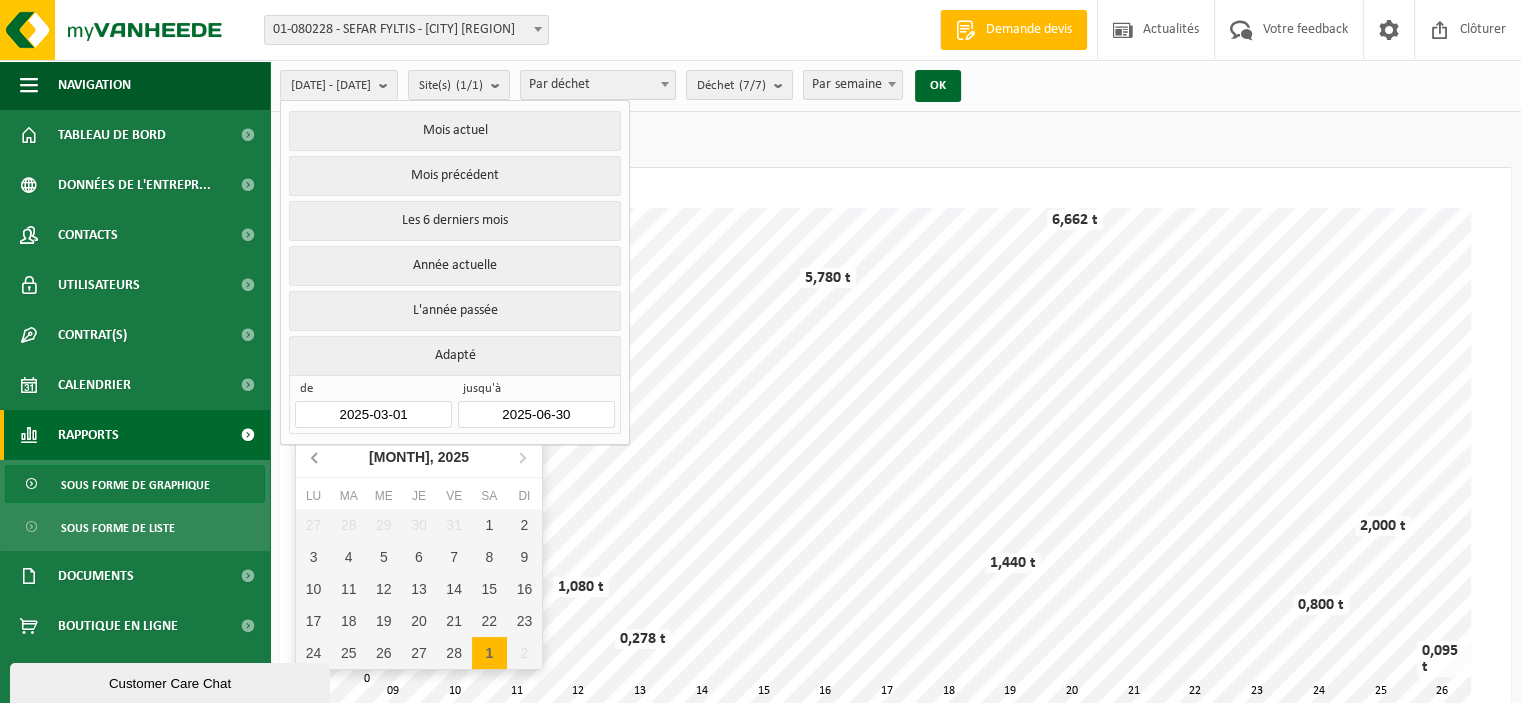 click 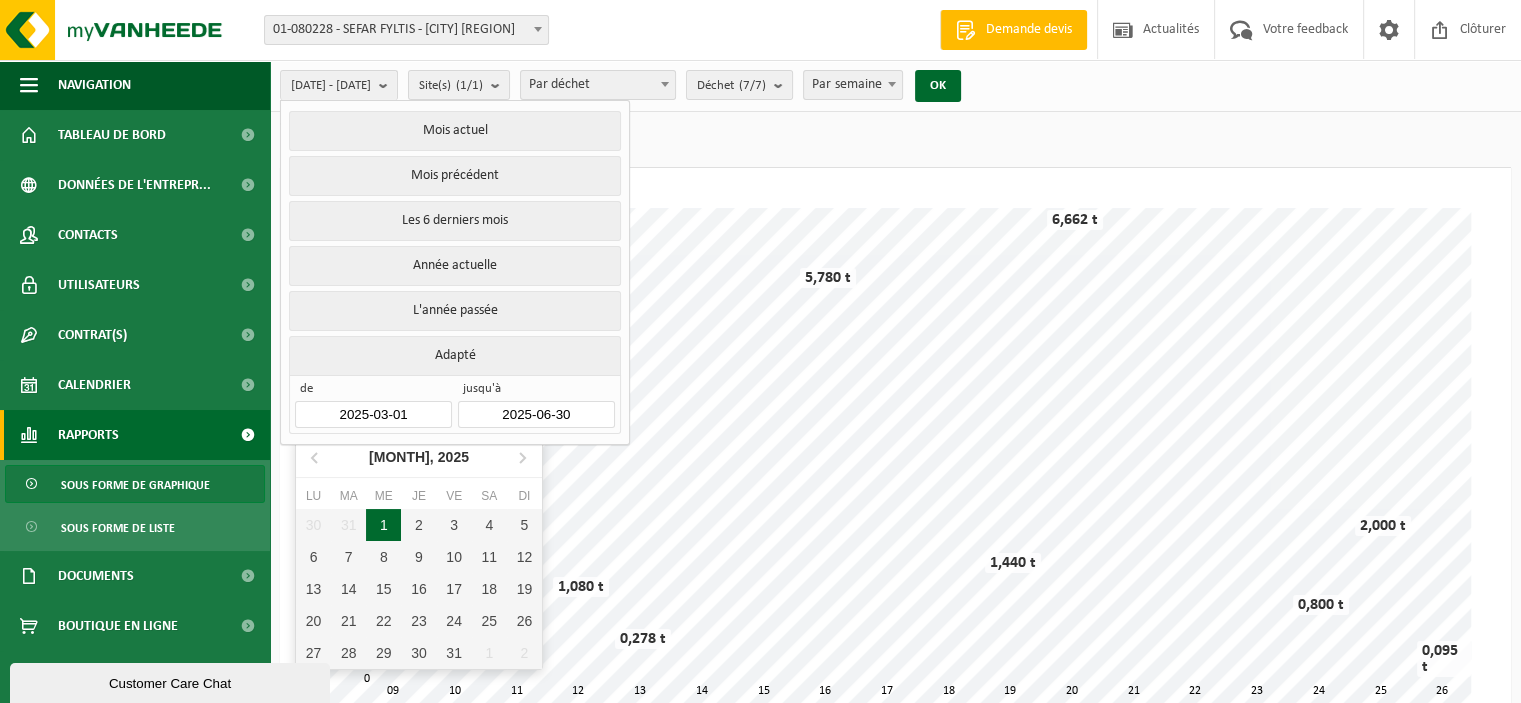 click on "1" at bounding box center (383, 525) 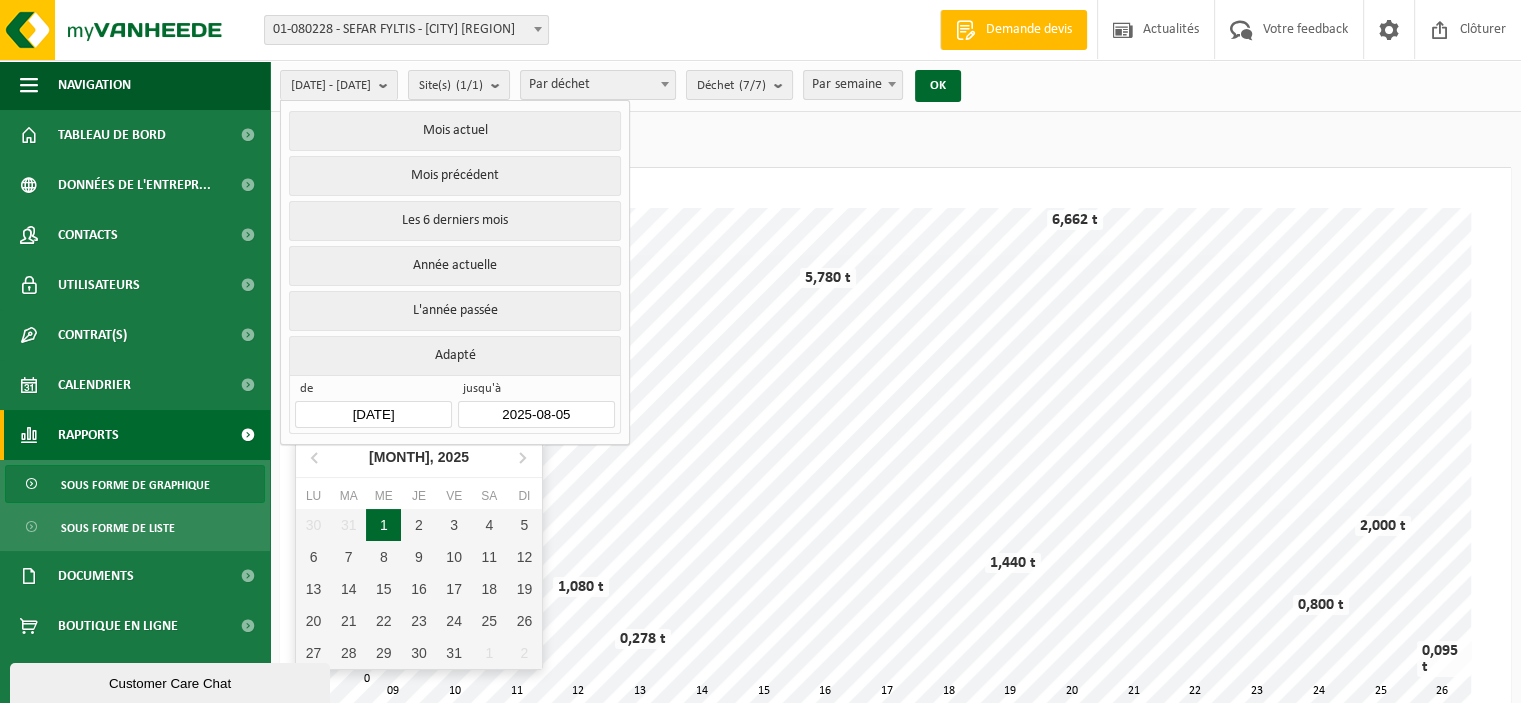 type on "2025-06-30" 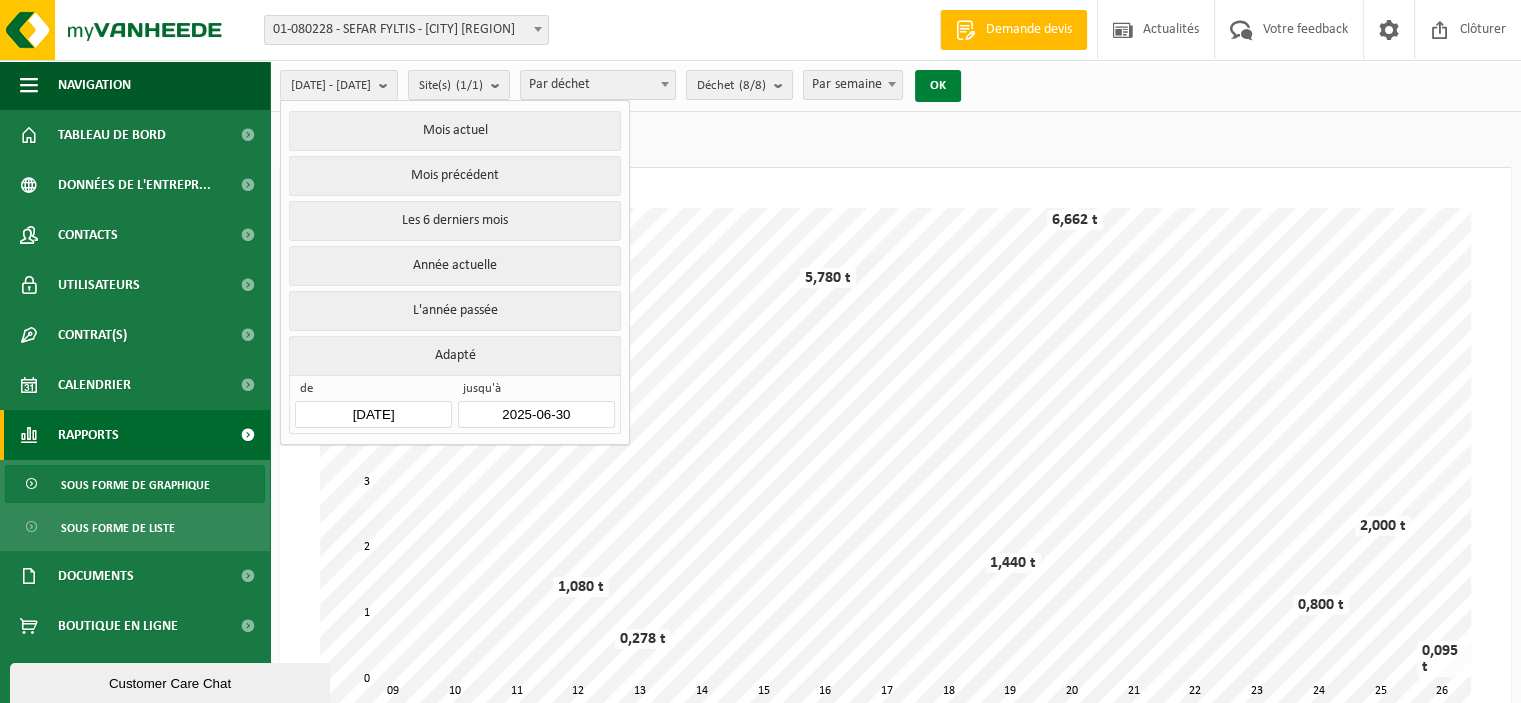 click on "OK" at bounding box center (938, 86) 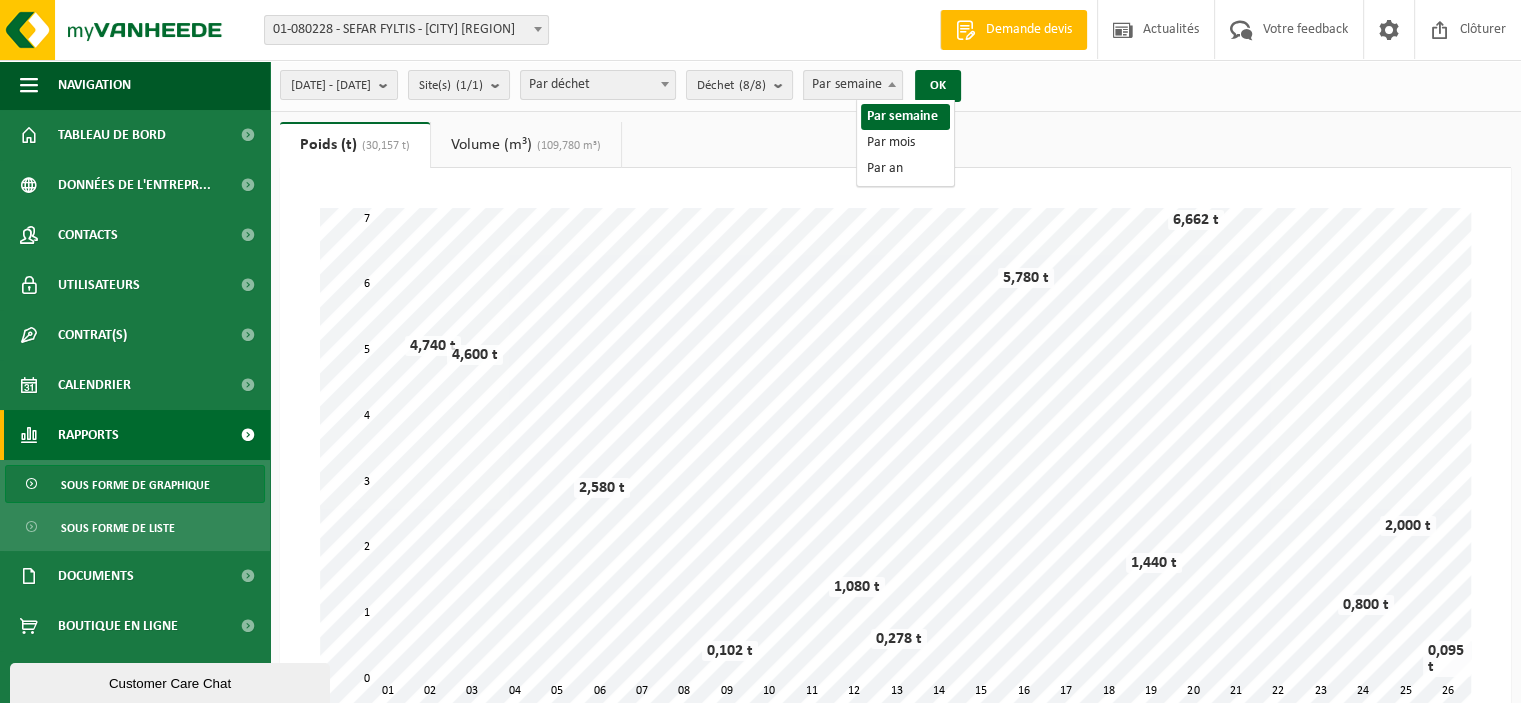click on "Par semaine" at bounding box center [853, 85] 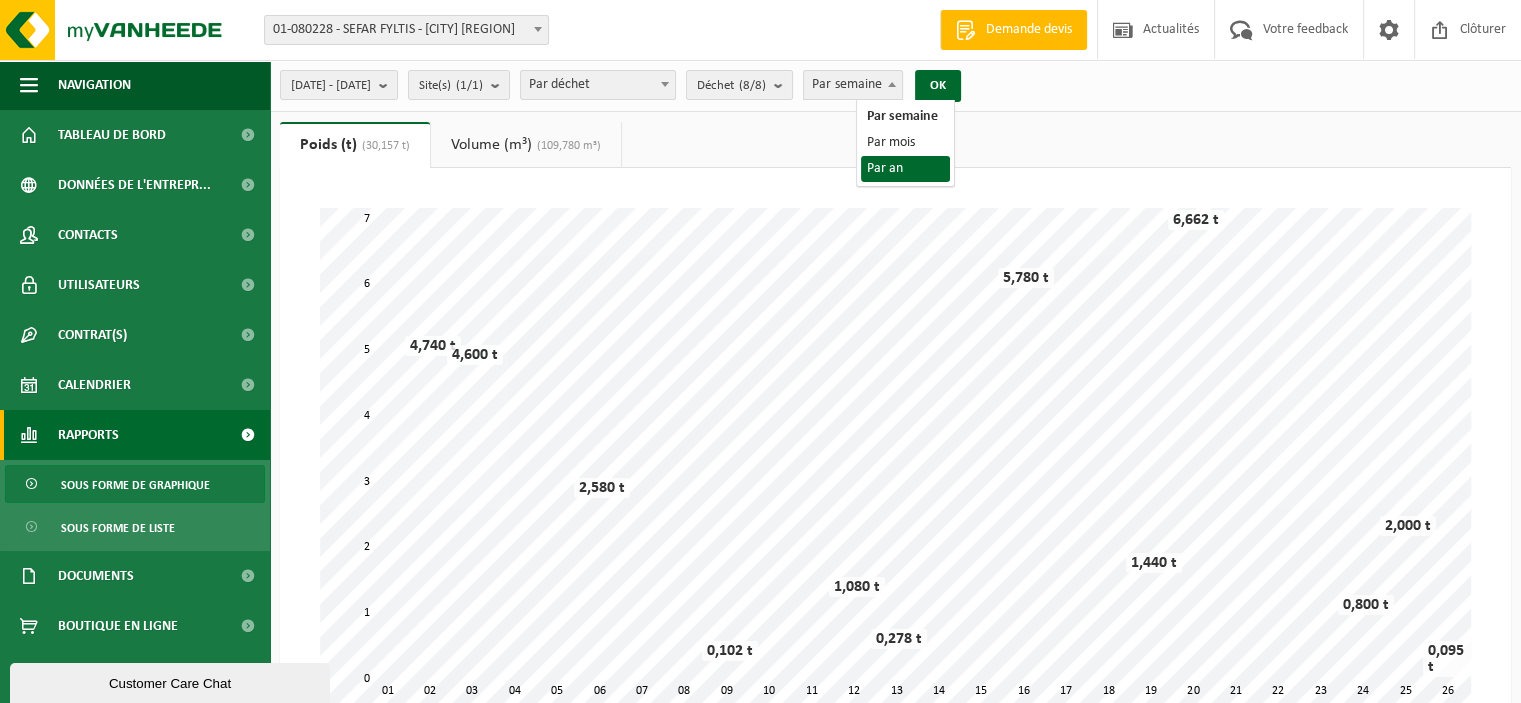 select on "3" 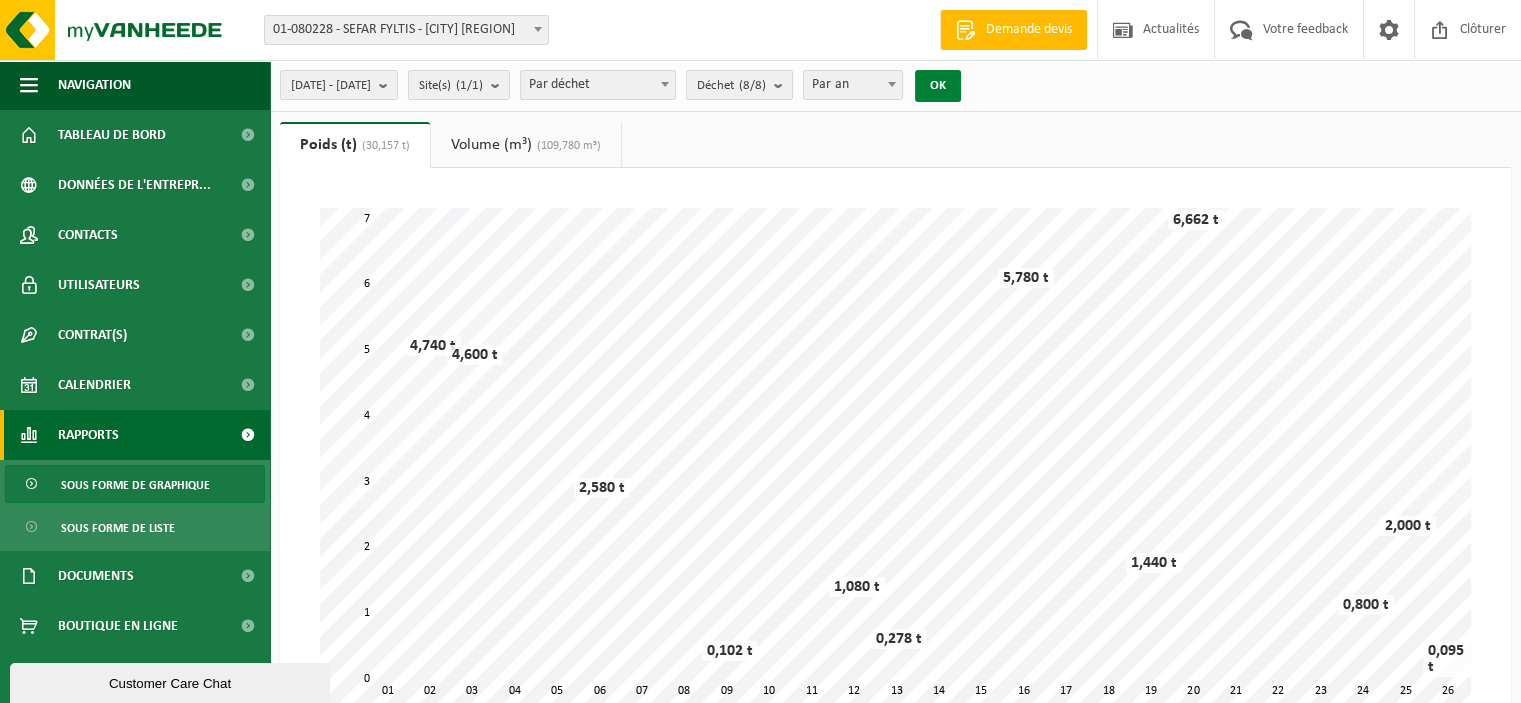 click on "OK" at bounding box center [938, 86] 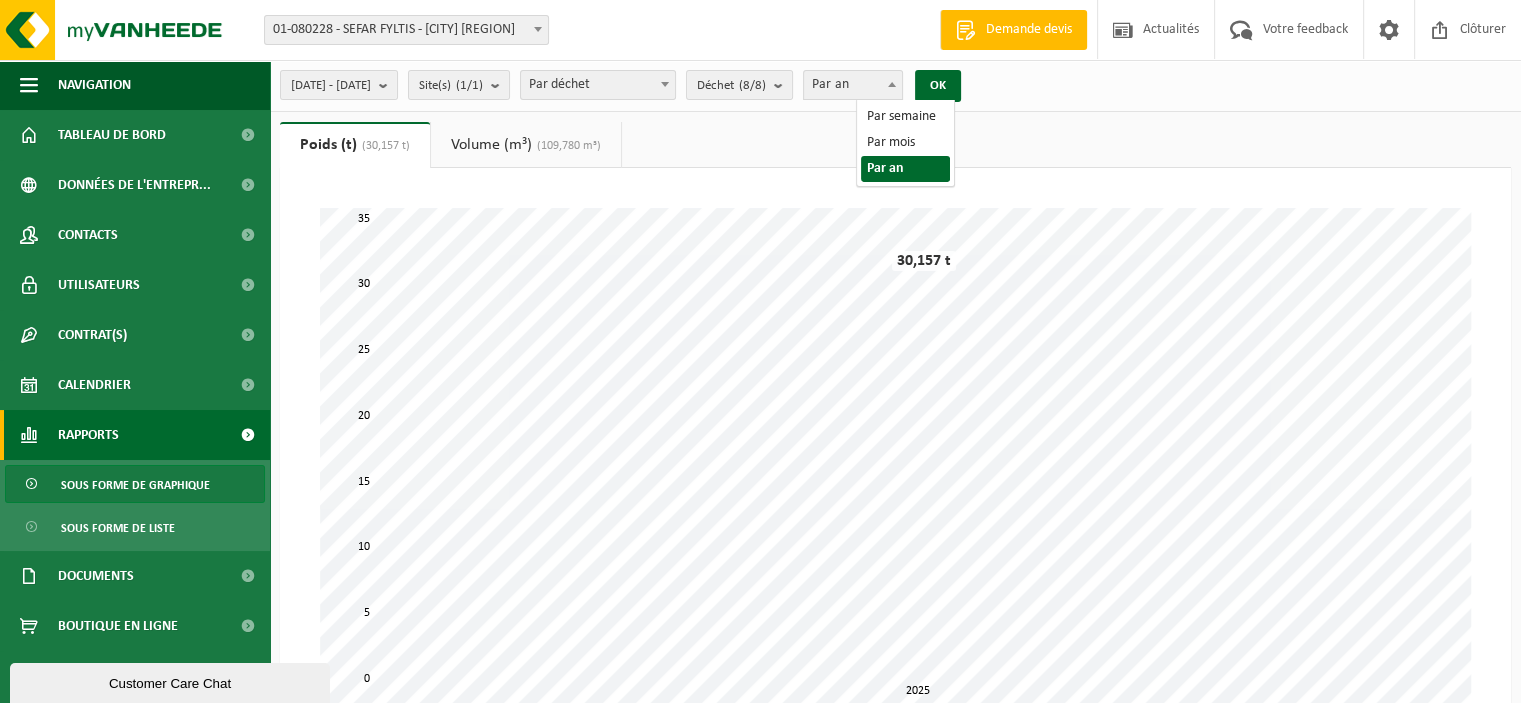 click at bounding box center [892, 84] 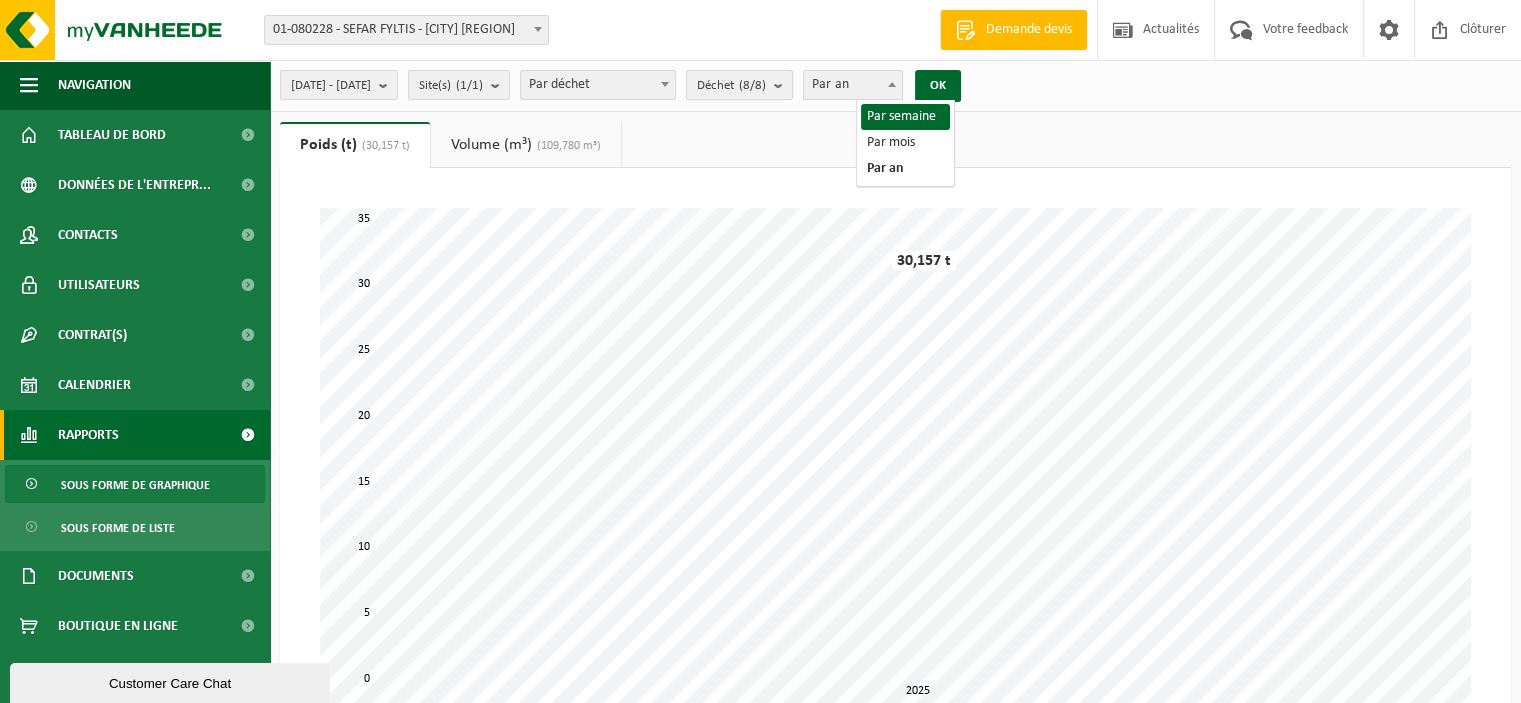 click on "(8/8)" at bounding box center [752, 85] 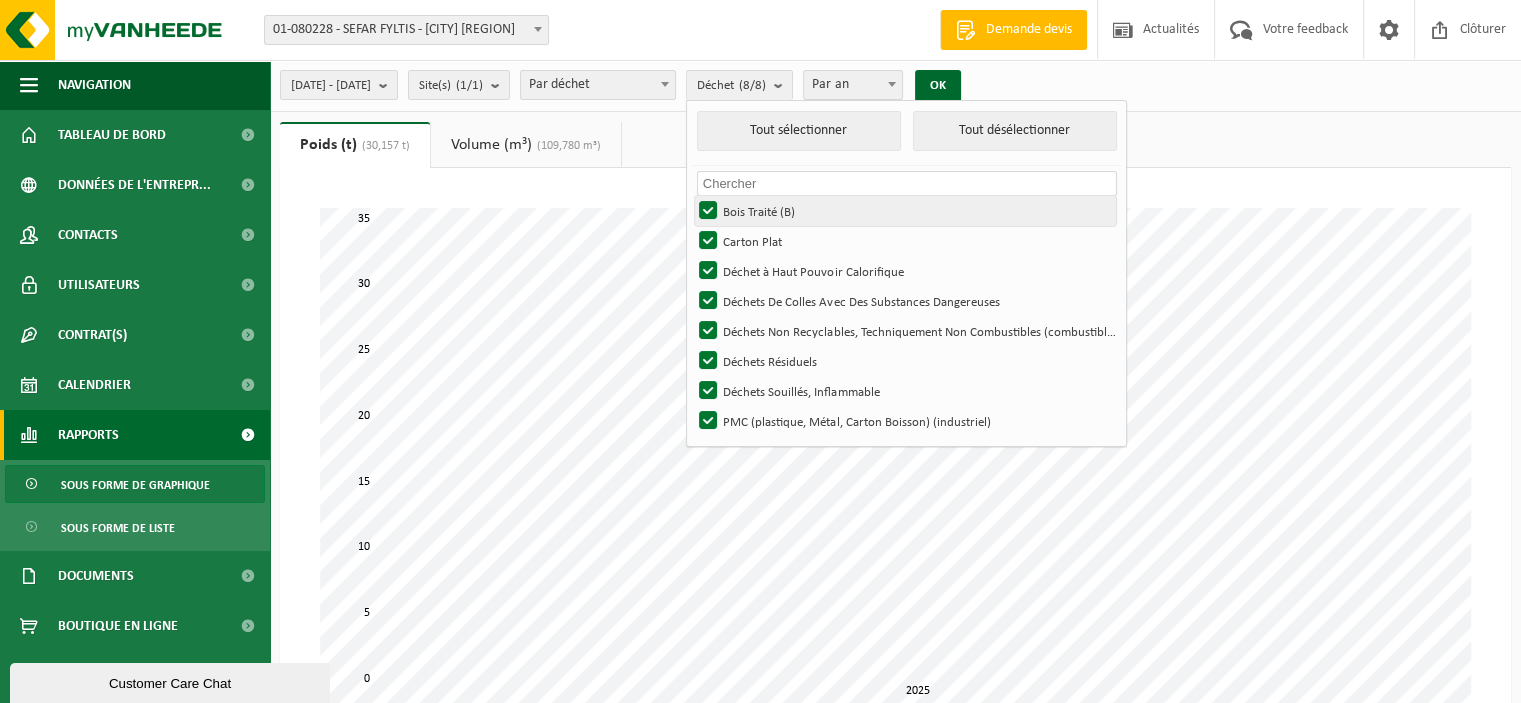 click on "Bois Traité (B)" at bounding box center [905, 211] 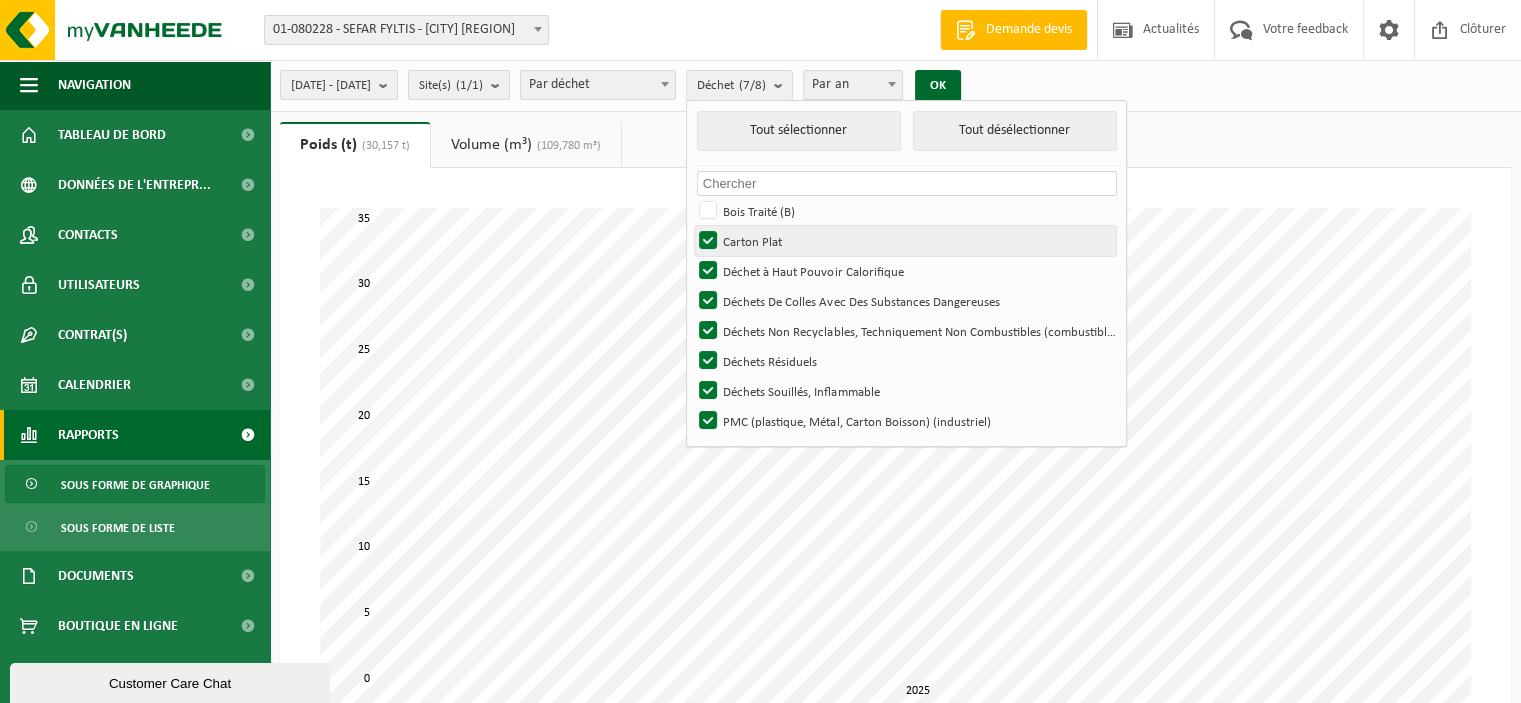 click on "Carton Plat" at bounding box center [905, 241] 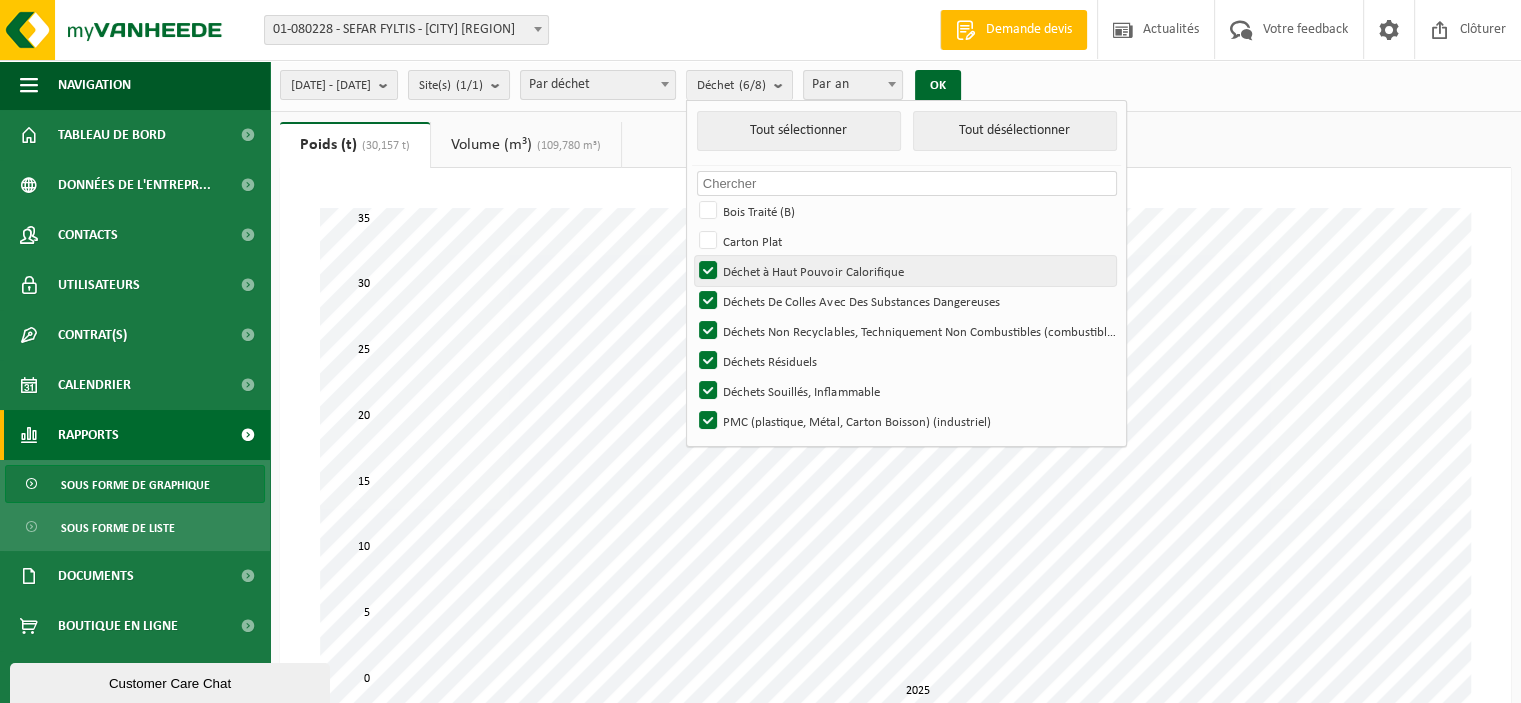 click on "Déchet à Haut Pouvoir Calorifique" at bounding box center (905, 271) 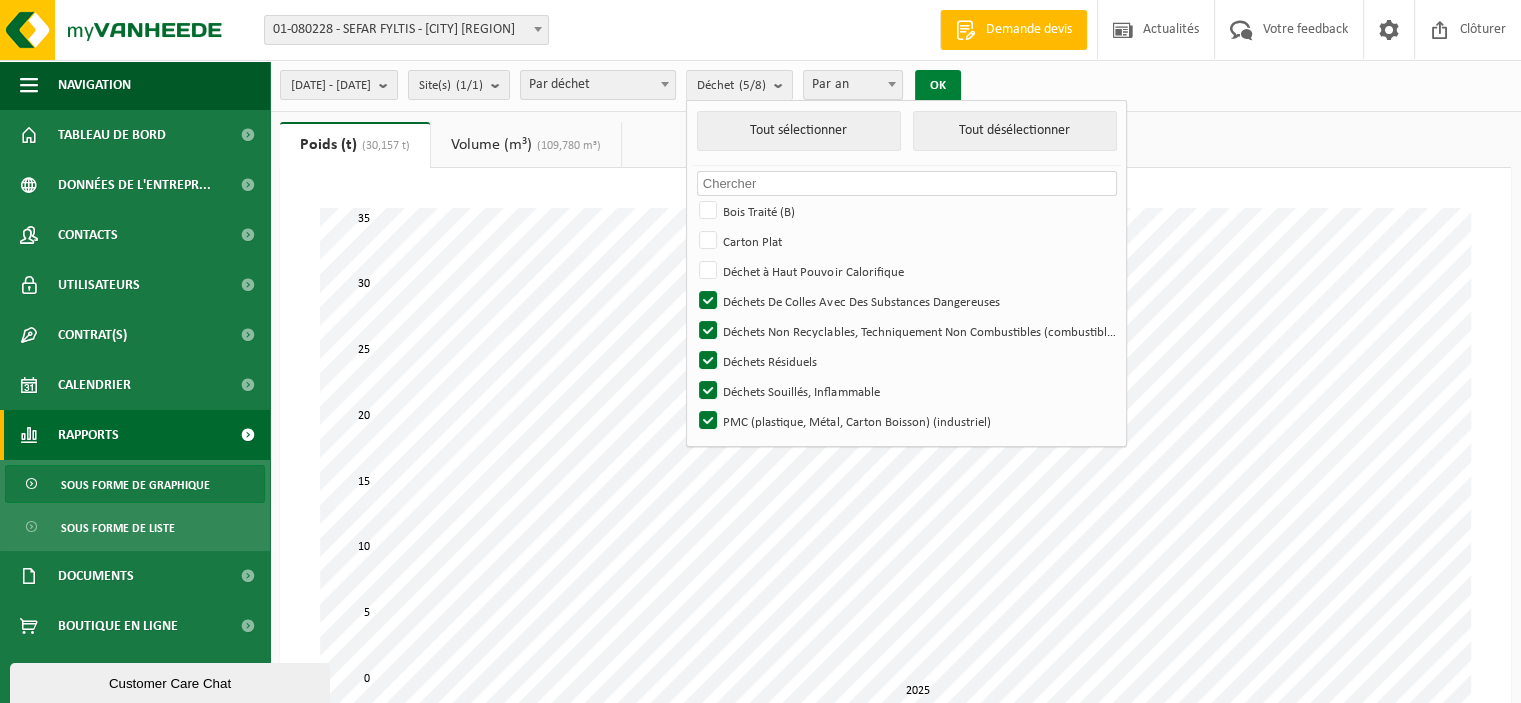 click on "OK" at bounding box center (938, 86) 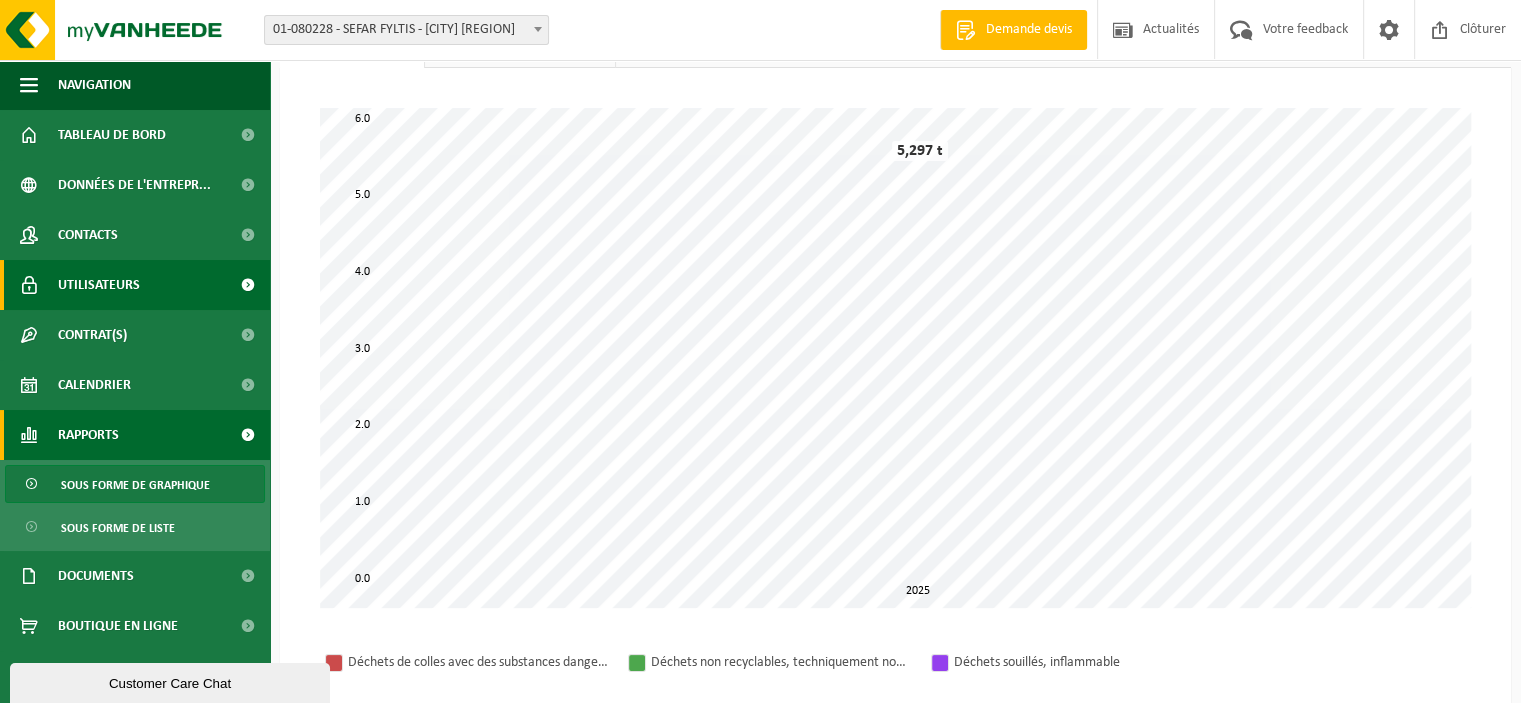 scroll, scrollTop: 0, scrollLeft: 0, axis: both 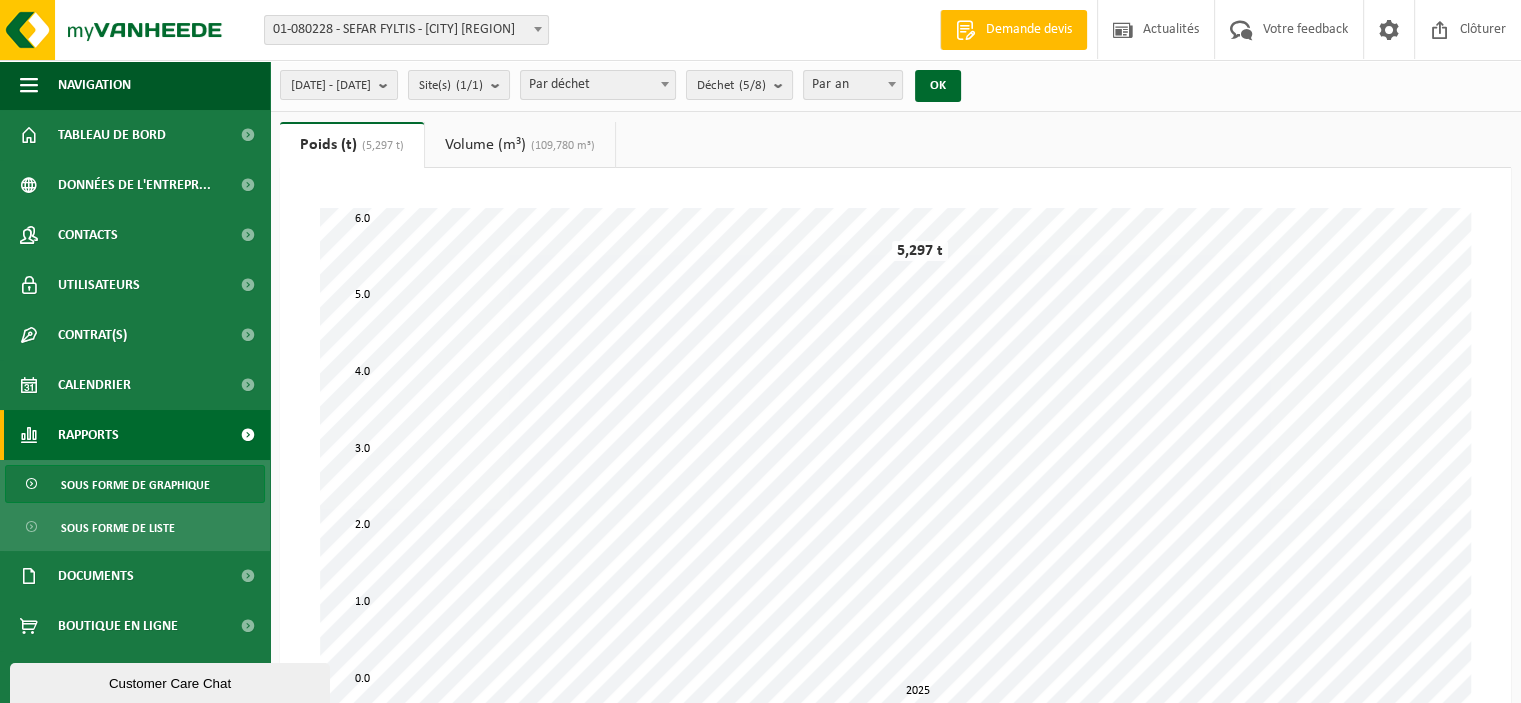 click on "Par an" at bounding box center [853, 85] 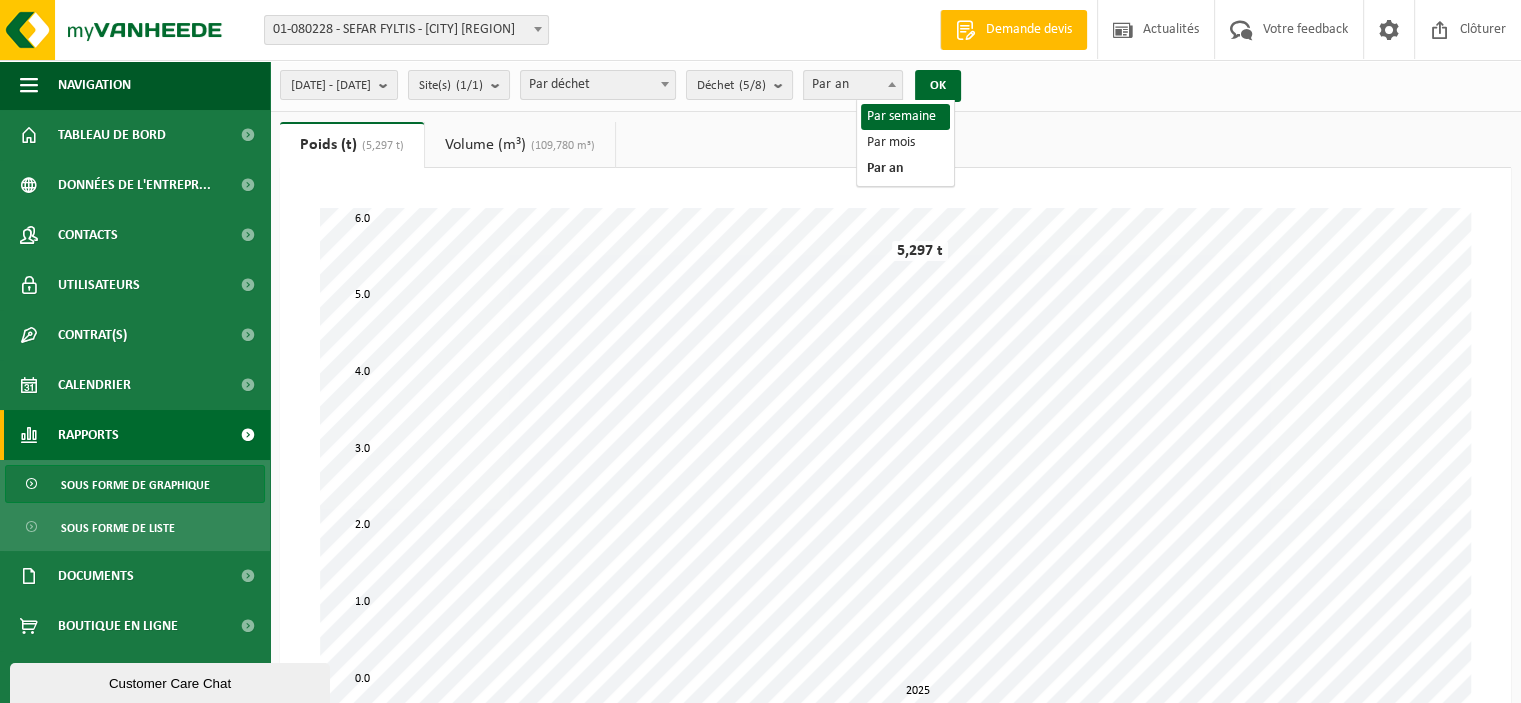 select on "1" 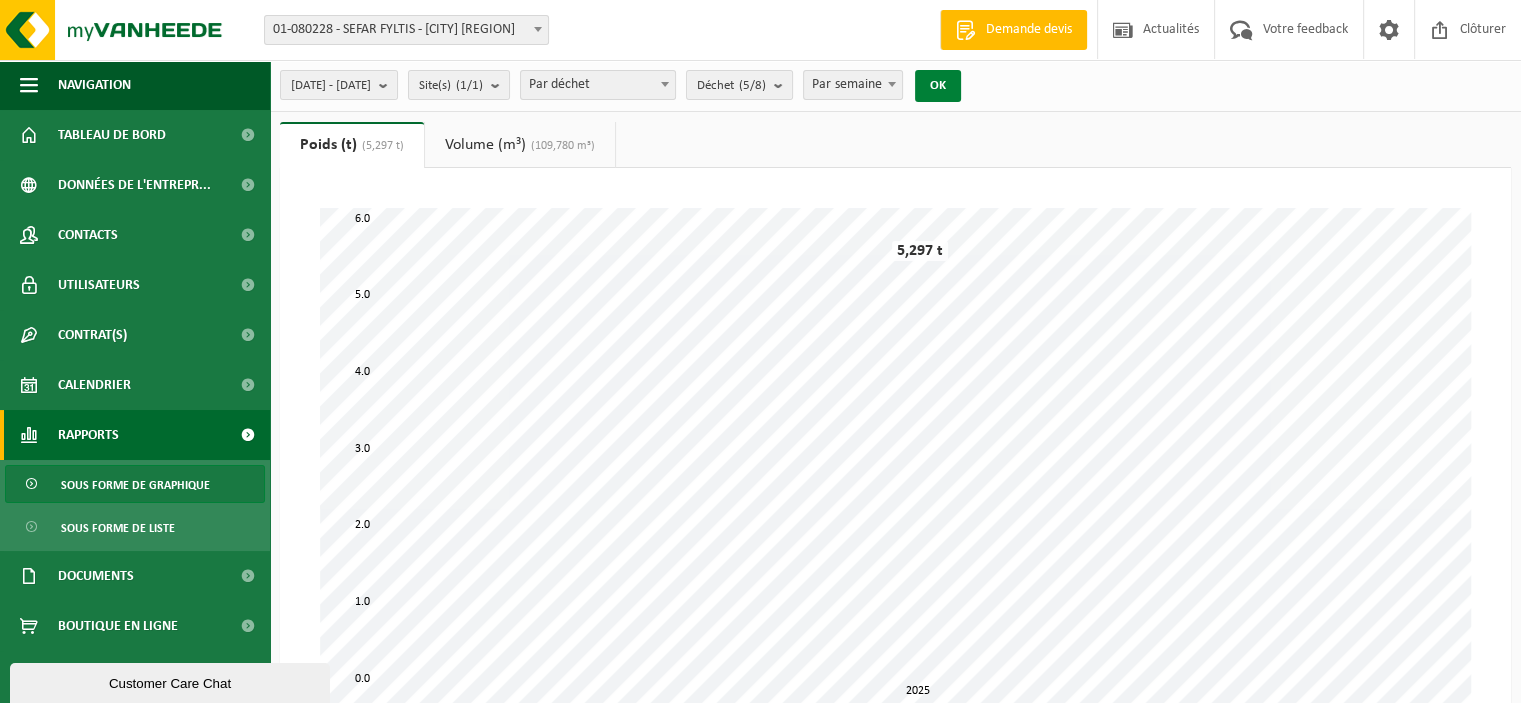 click on "OK" at bounding box center [938, 86] 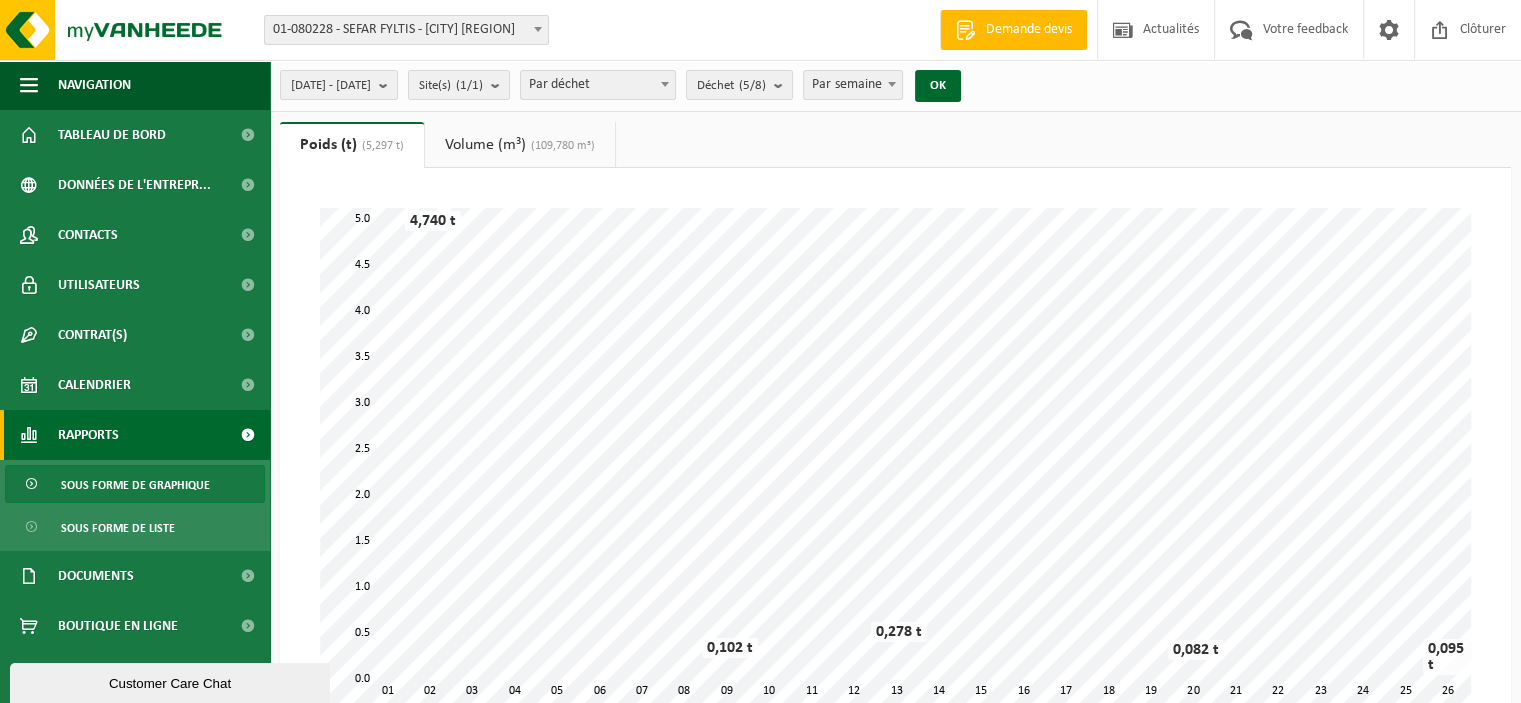 click on "Par semaine" at bounding box center (853, 85) 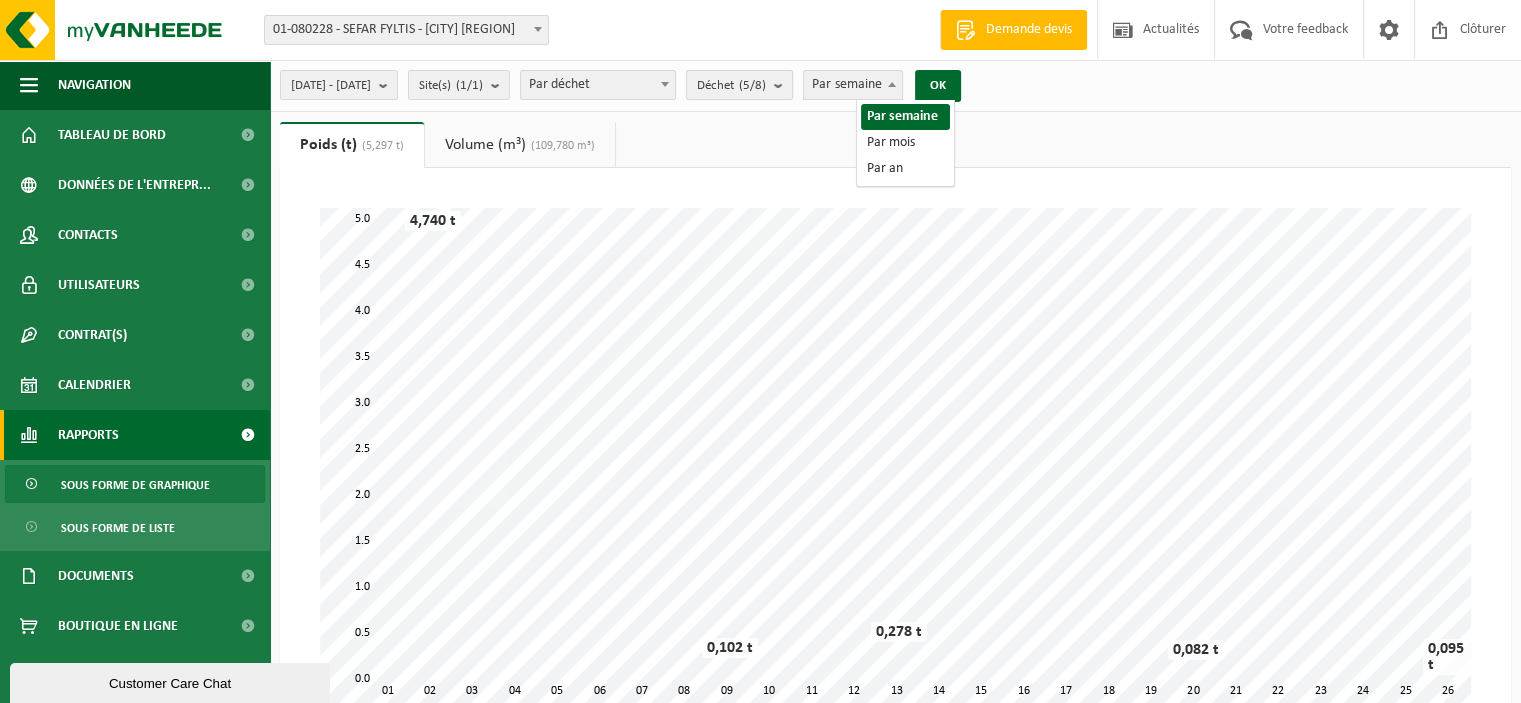 click on "(5/8)" at bounding box center (752, 85) 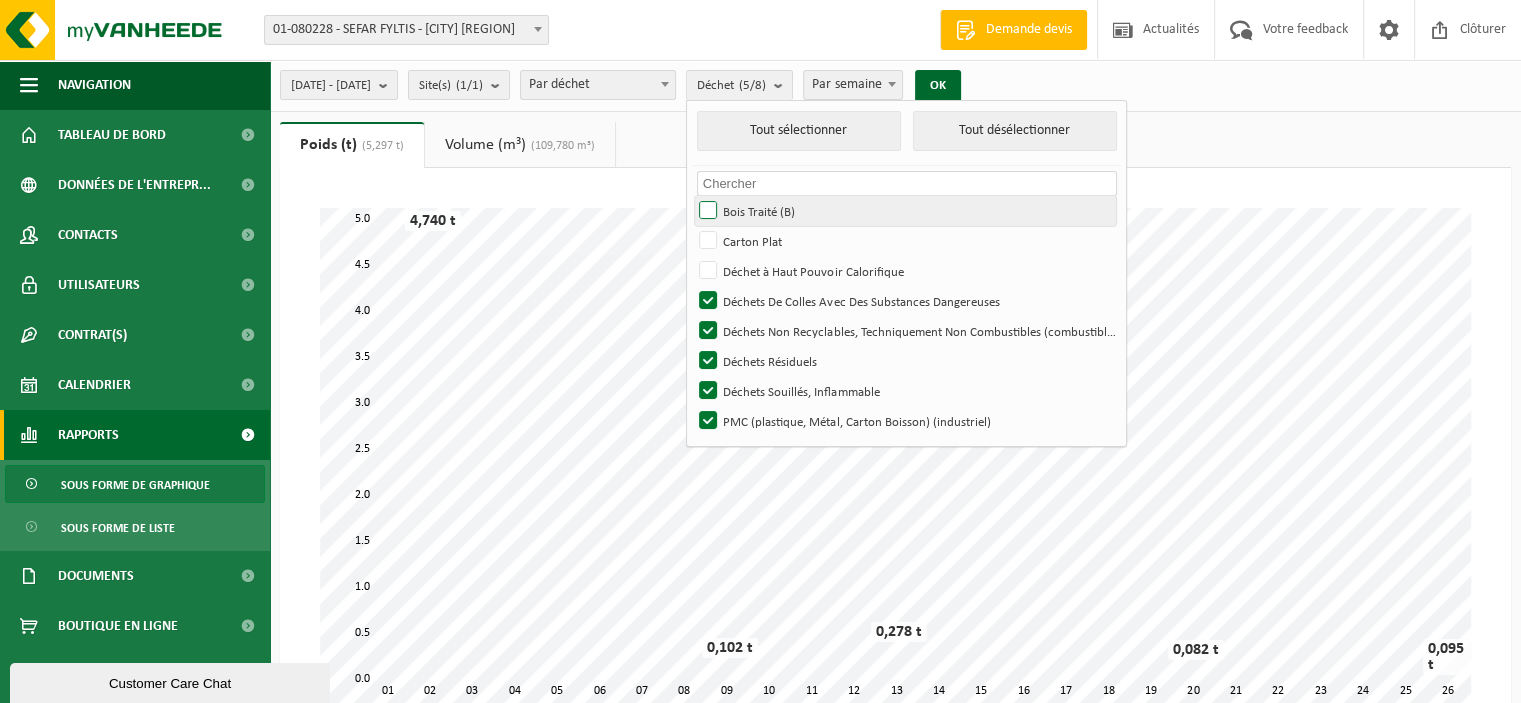 click on "Bois Traité (B)" at bounding box center (905, 211) 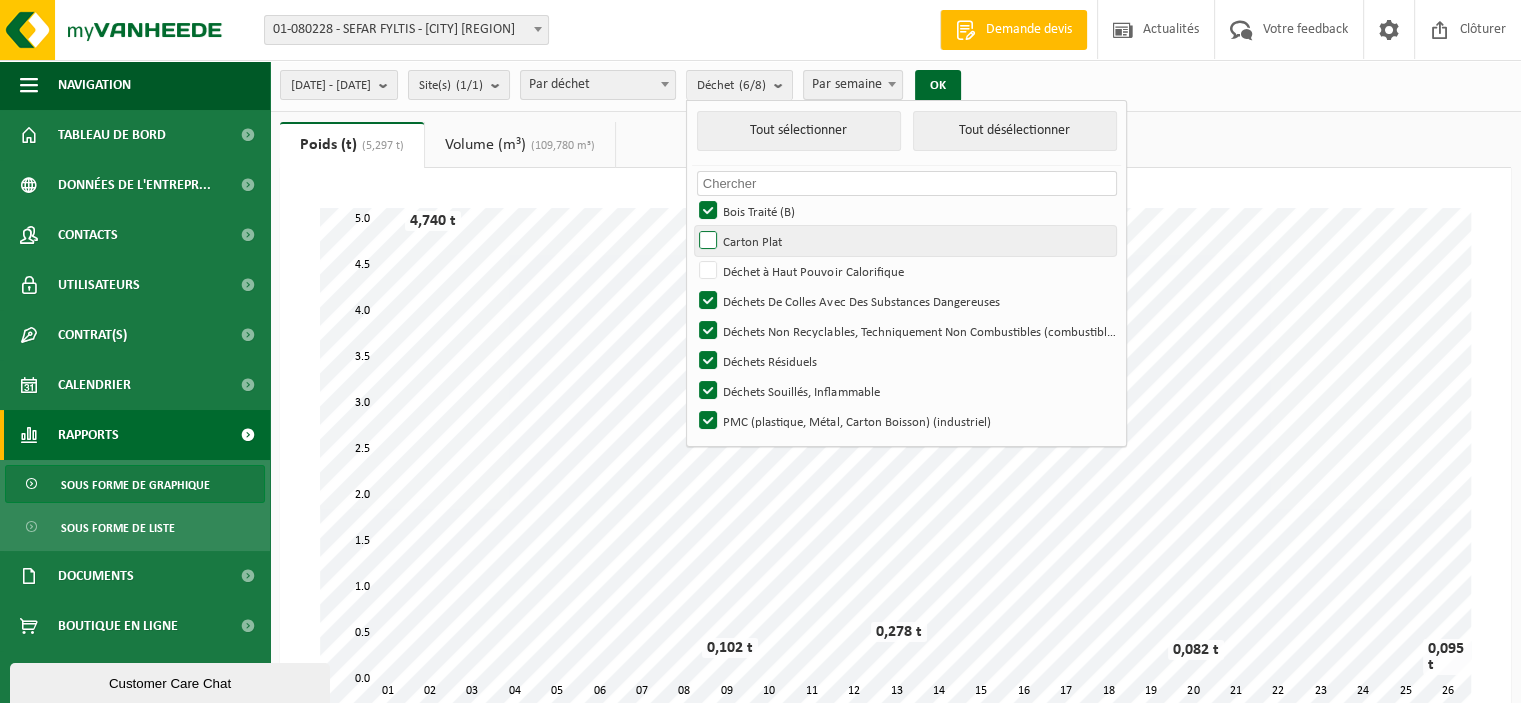 click on "Carton Plat" at bounding box center [905, 241] 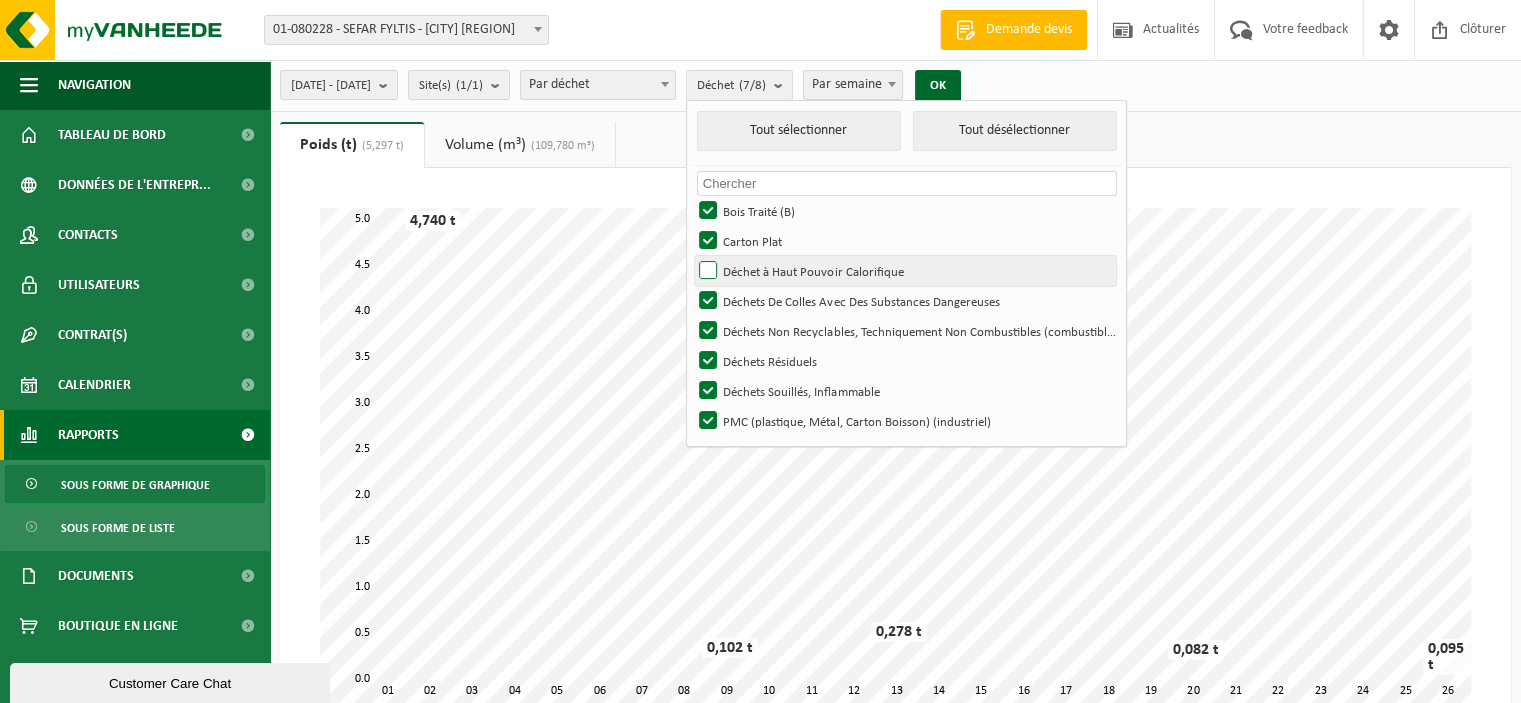click on "Déchet à Haut Pouvoir Calorifique" at bounding box center [905, 271] 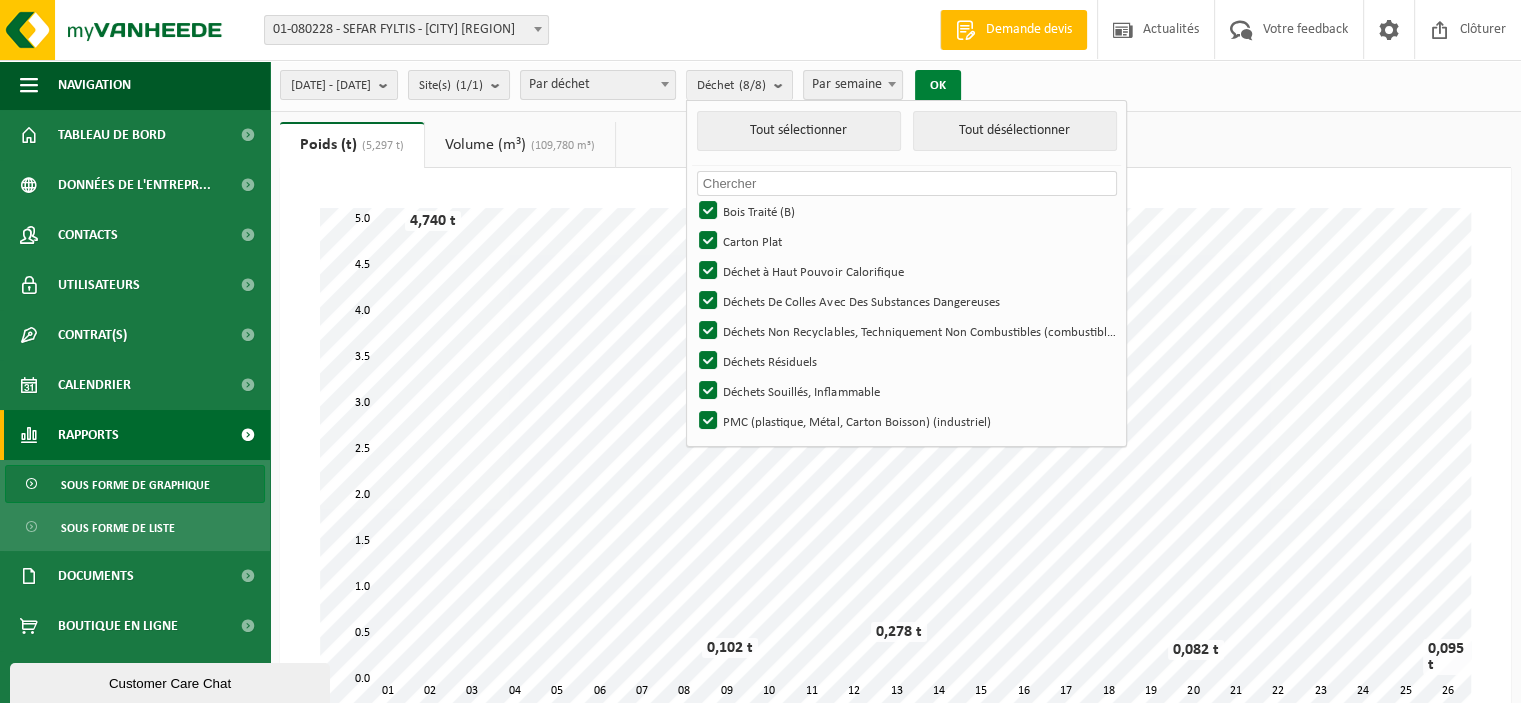 click on "OK" at bounding box center (938, 86) 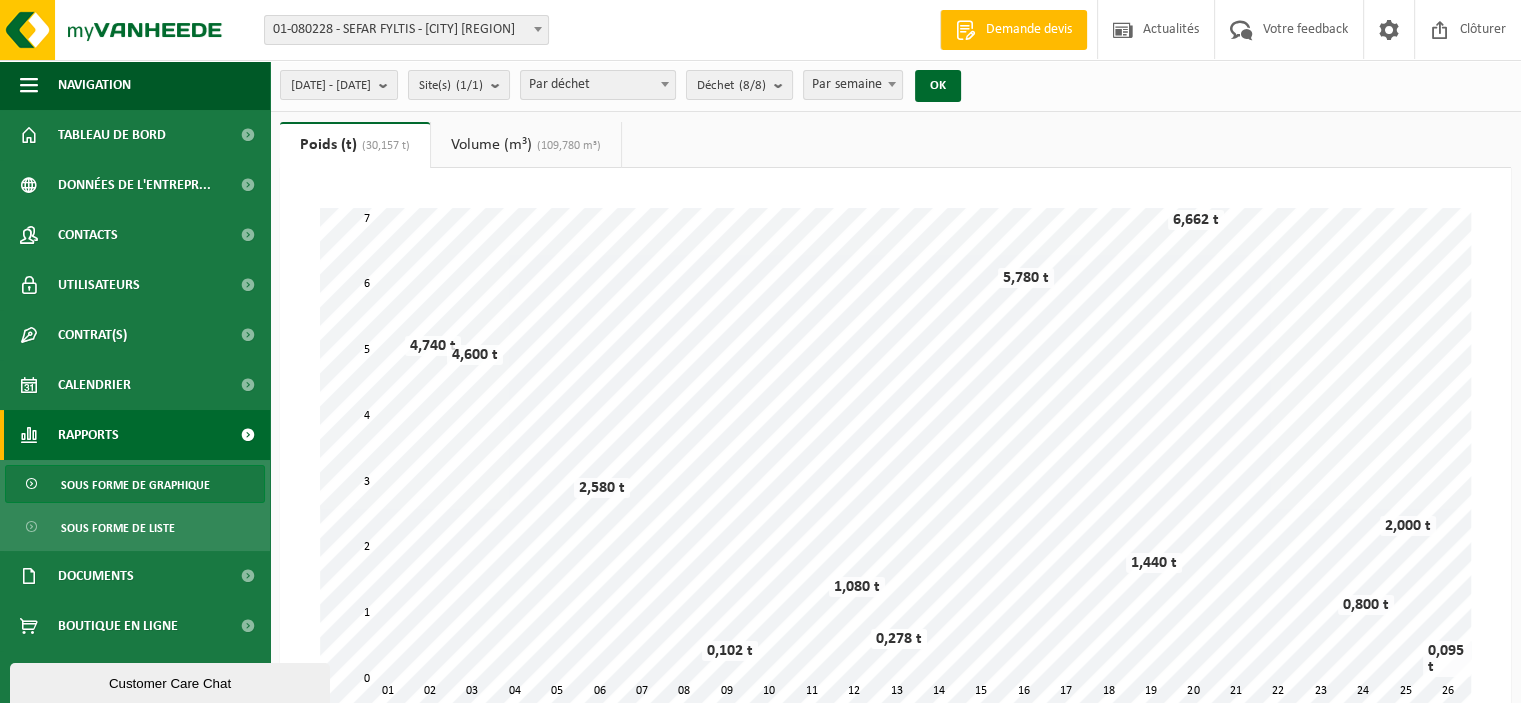 scroll, scrollTop: 200, scrollLeft: 0, axis: vertical 